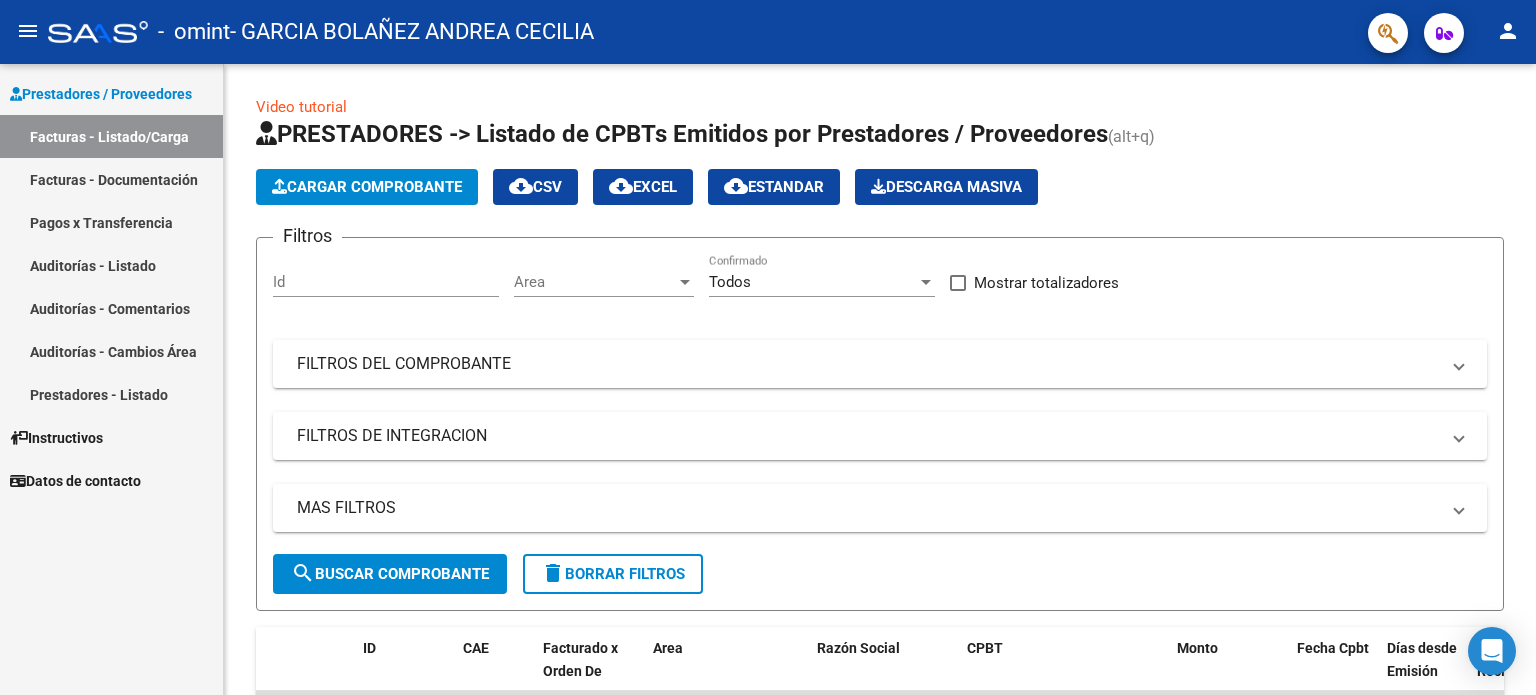 scroll, scrollTop: 0, scrollLeft: 0, axis: both 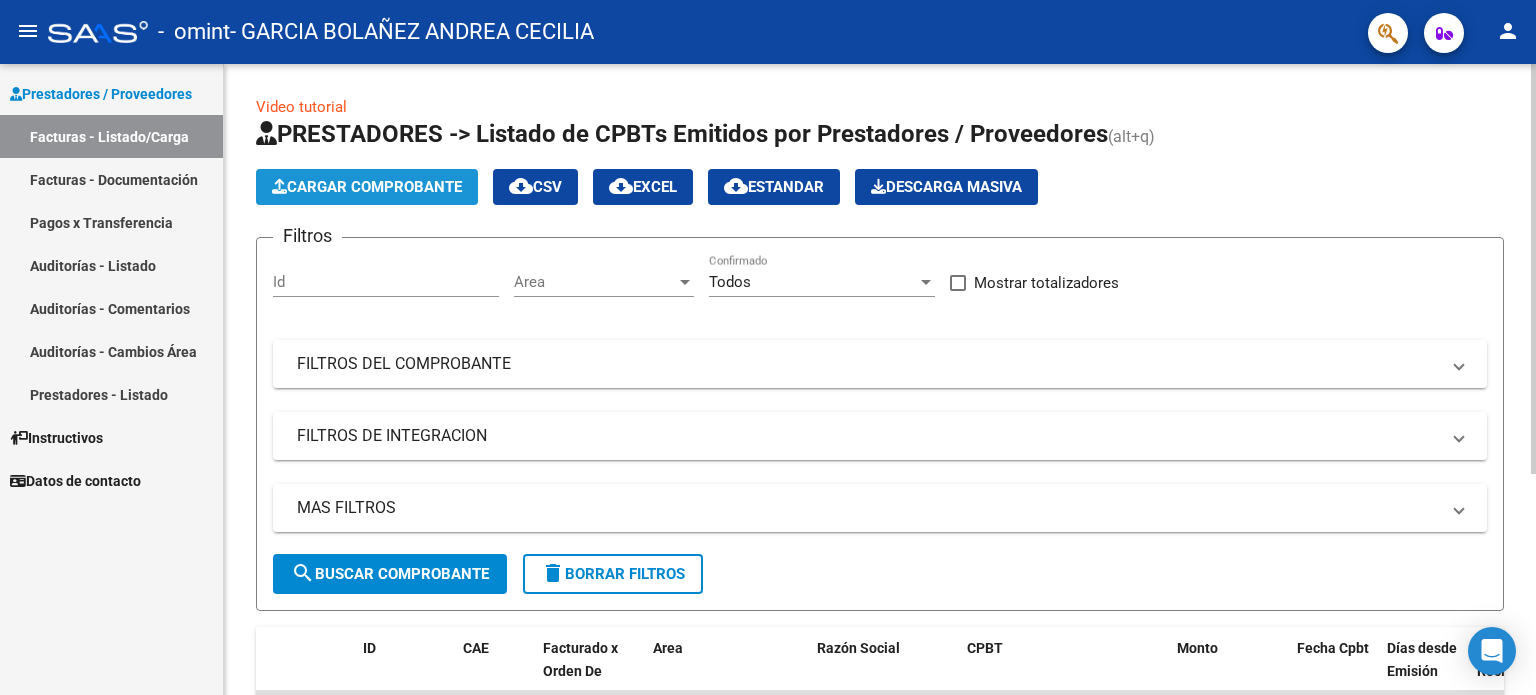 click on "Cargar Comprobante" 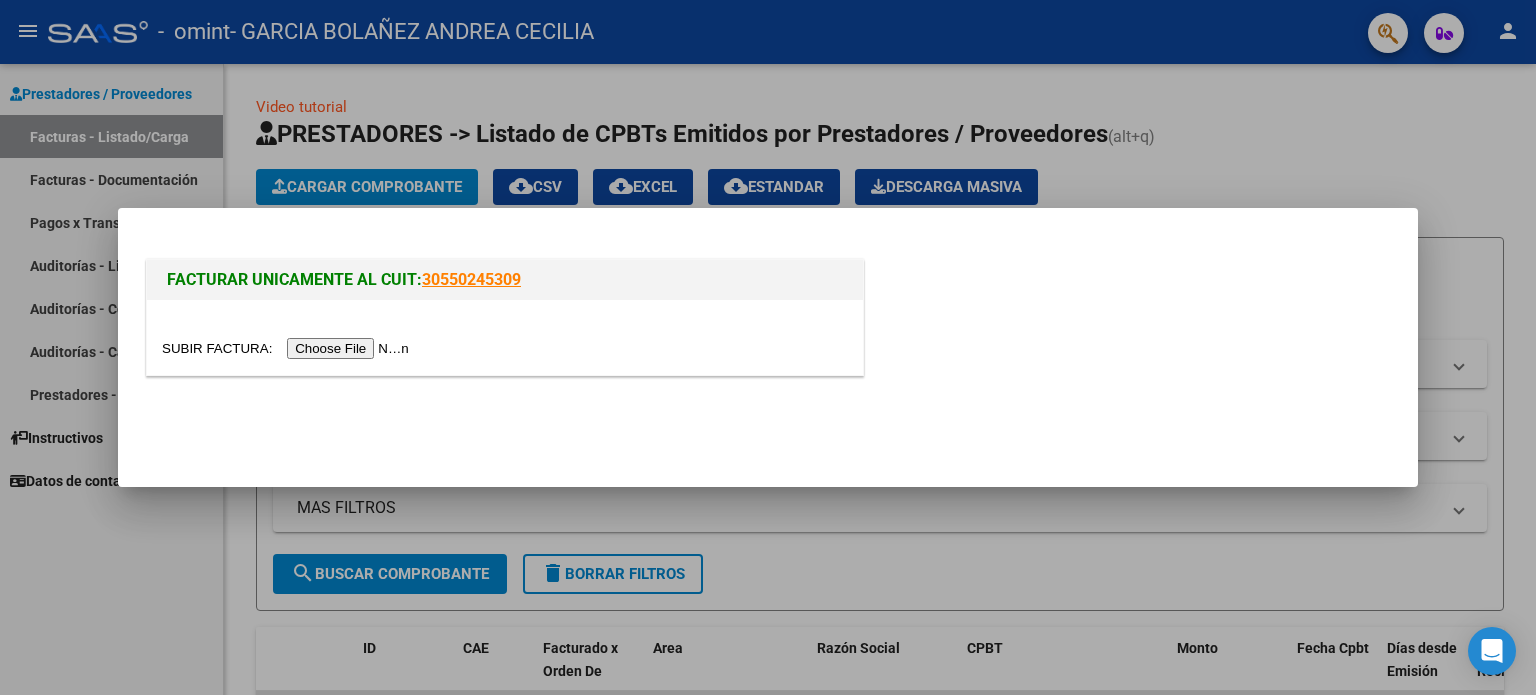 click at bounding box center [288, 348] 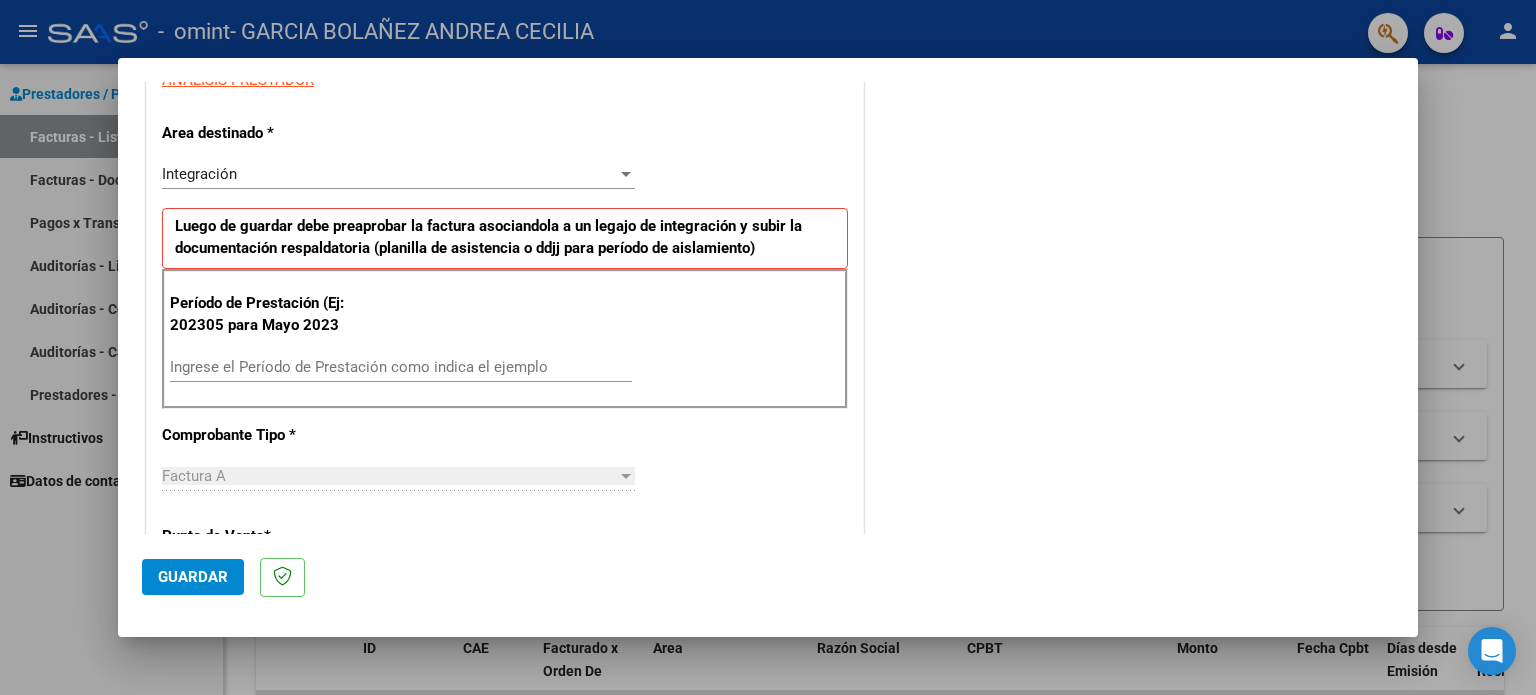 scroll, scrollTop: 444, scrollLeft: 0, axis: vertical 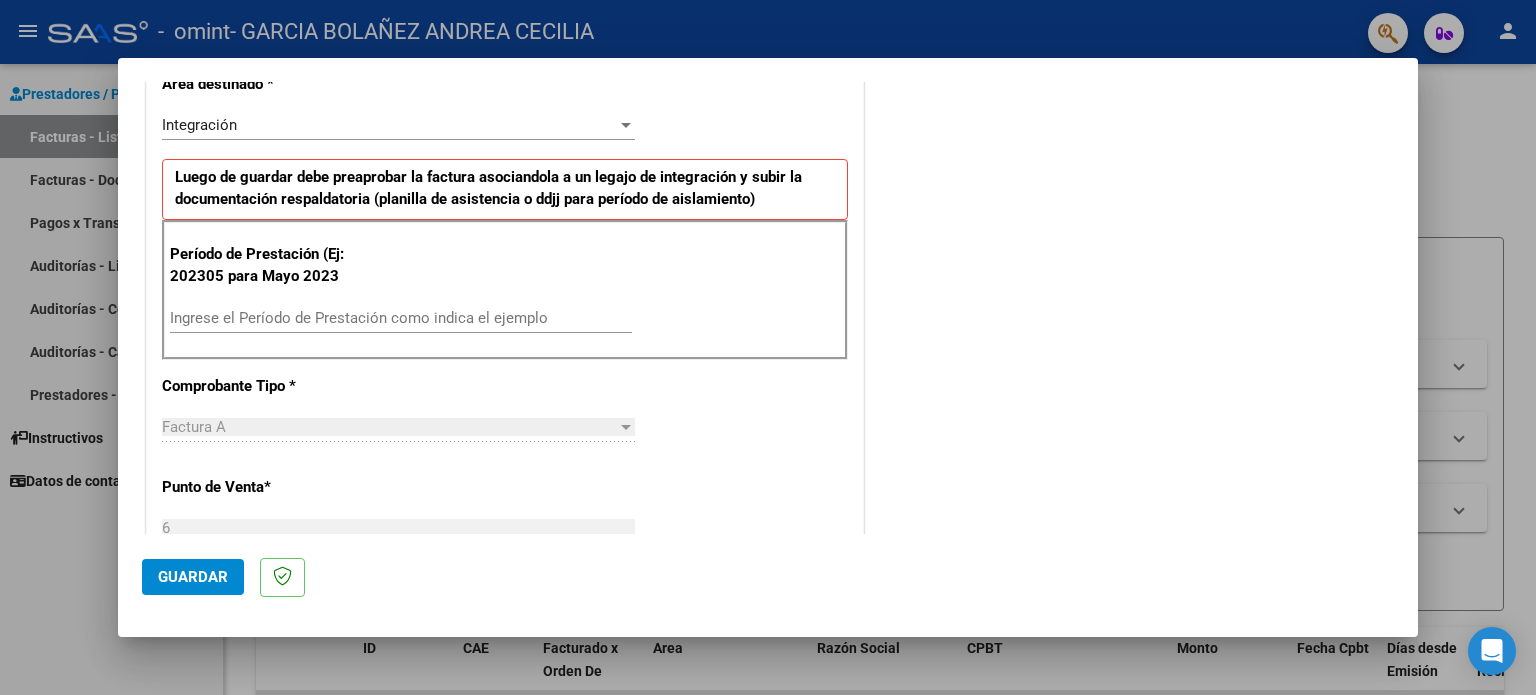 click on "Ingrese el Período de Prestación como indica el ejemplo" at bounding box center (401, 318) 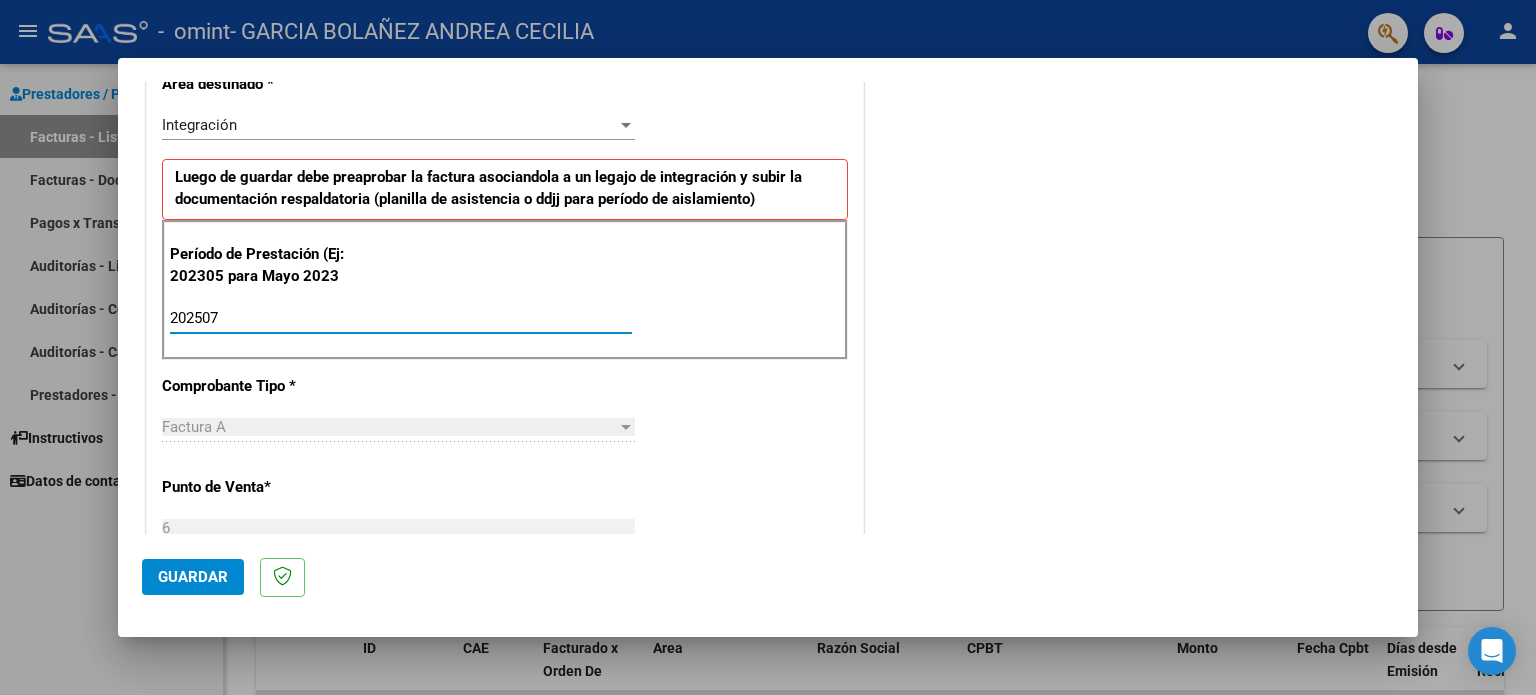 type on "202507" 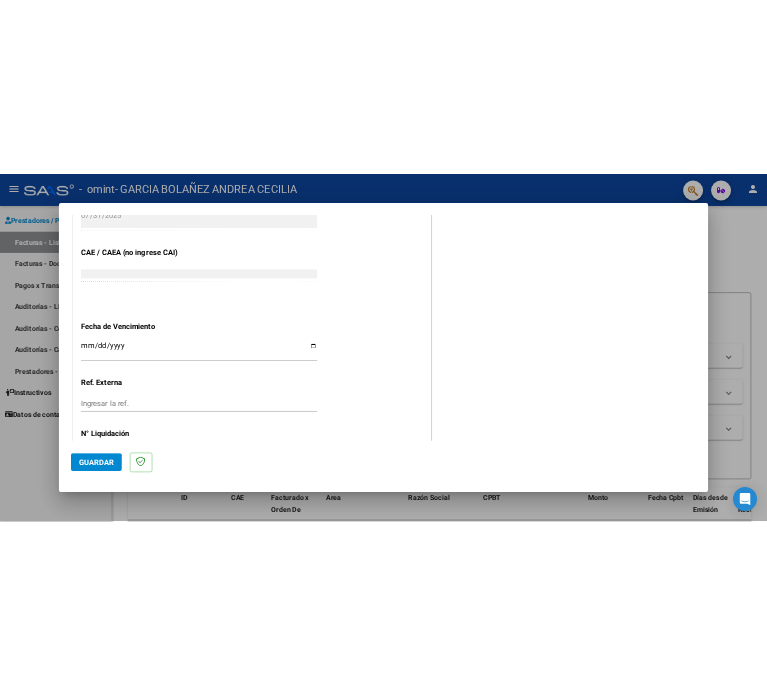 scroll, scrollTop: 1268, scrollLeft: 0, axis: vertical 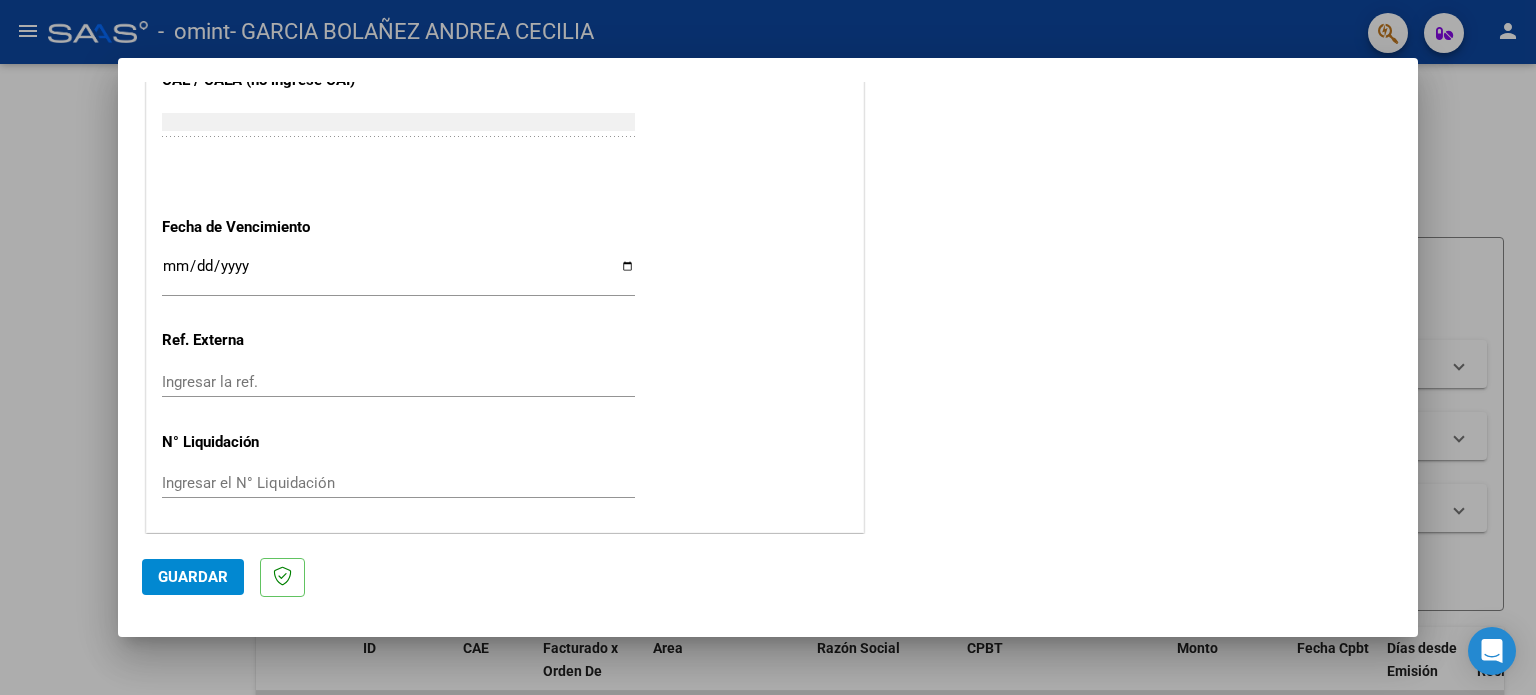 click on "CUIT  *   [CUIT] Ingresar CUIT  ANALISIS PRESTADOR  Area destinado * Integración Seleccionar Area Luego de guardar debe preaprobar la factura asociandola a un legajo de integración y subir la documentación respaldatoria (planilla de asistencia o ddjj para período de aislamiento)  Período de Prestación (Ej: 202305 para Mayo 2023    202507 Ingrese el Período de Prestación como indica el ejemplo   Comprobante Tipo * Factura A Seleccionar Tipo Punto de Venta  *   6 Ingresar el Nro.  Número  *   19 Ingresar el Nro.  Monto  *   $ 98.964,88 Ingresar el monto  Fecha del Cpbt.  *   2025-07-31 Ingresar la fecha  CAE / CAEA (no ingrese CAI)    [CAE] Ingresar el CAE o CAEA (no ingrese CAI)  Fecha de Vencimiento    Ingresar la fecha  Ref. Externa    Ingresar la ref.  N° Liquidación    Ingresar el N° Liquidación  COMENTARIOS Comentarios del Prestador / Gerenciador:" at bounding box center (768, -313) 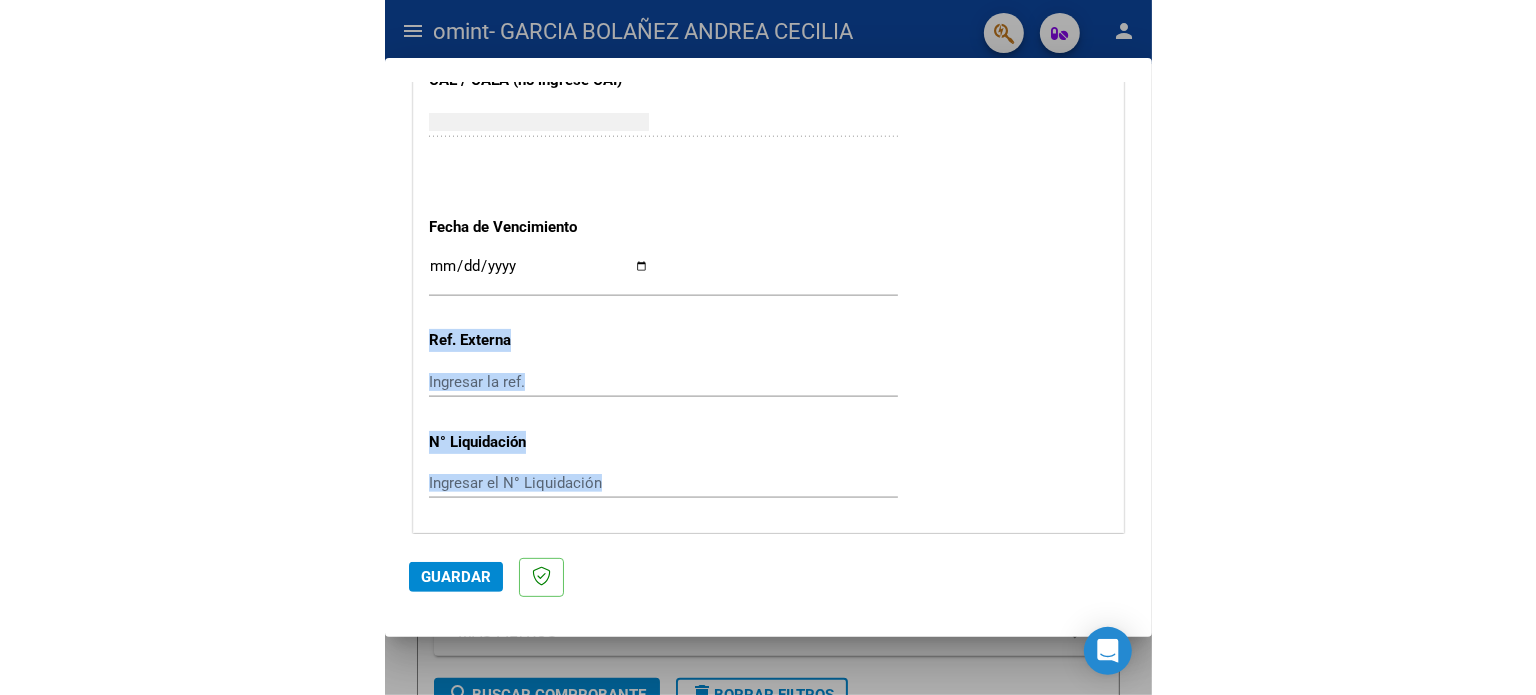 scroll, scrollTop: 1328, scrollLeft: 0, axis: vertical 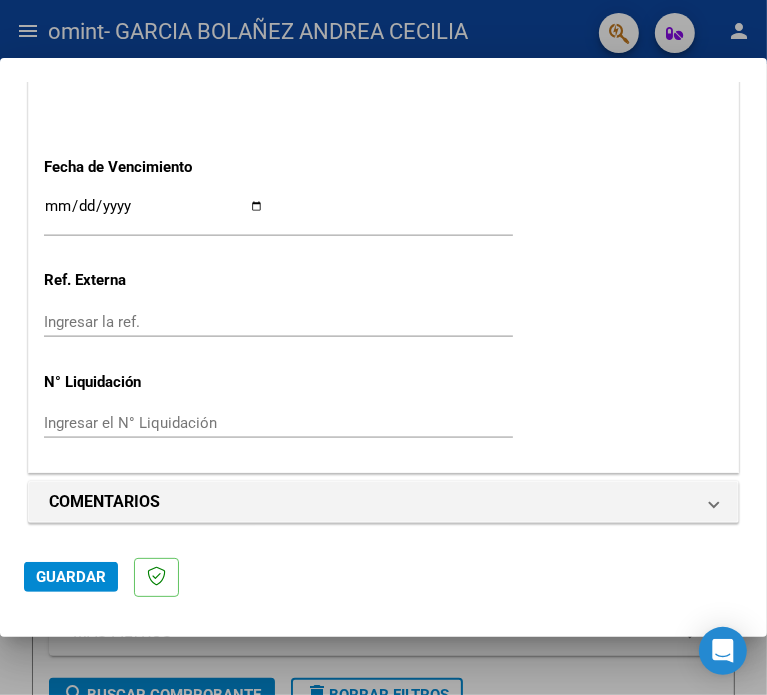 click on "CUIT  *   [CUIT] Ingresar CUIT  ANALISIS PRESTADOR  Area destinado * Integración Seleccionar Area Luego de guardar debe preaprobar la factura asociandola a un legajo de integración y subir la documentación respaldatoria (planilla de asistencia o ddjj para período de aislamiento)  Período de Prestación (Ej: 202305 para Mayo 2023    202507 Ingrese el Período de Prestación como indica el ejemplo   Comprobante Tipo * Factura A Seleccionar Tipo Punto de Venta  *   6 Ingresar el Nro.  Número  *   19 Ingresar el Nro.  Monto  *   $ 98.964,88 Ingresar el monto  Fecha del Cpbt.  *   2025-07-31 Ingresar la fecha  CAE / CAEA (no ingrese CAI)    [CAE] Ingresar el CAE o CAEA (no ingrese CAI)  Fecha de Vencimiento    Ingresar la fecha  Ref. Externa    Ingresar la ref.  N° Liquidación    Ingresar el N° Liquidación" at bounding box center (383, -262) 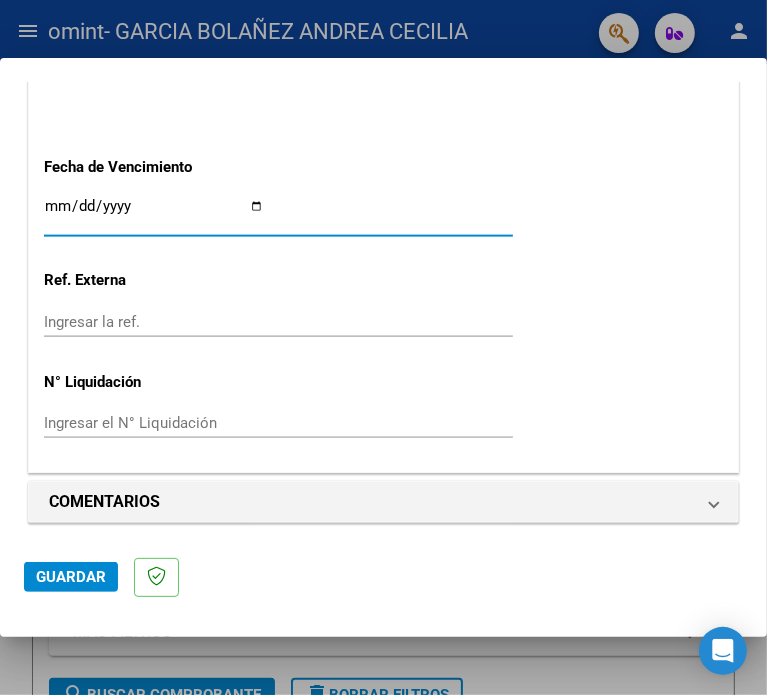 click on "Ingresar la fecha" at bounding box center [154, 214] 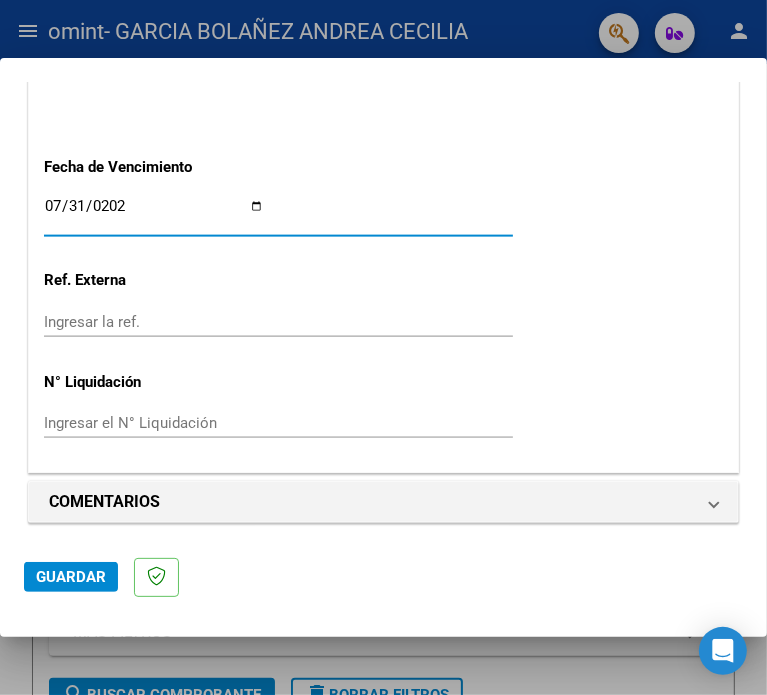 type on "2025-07-31" 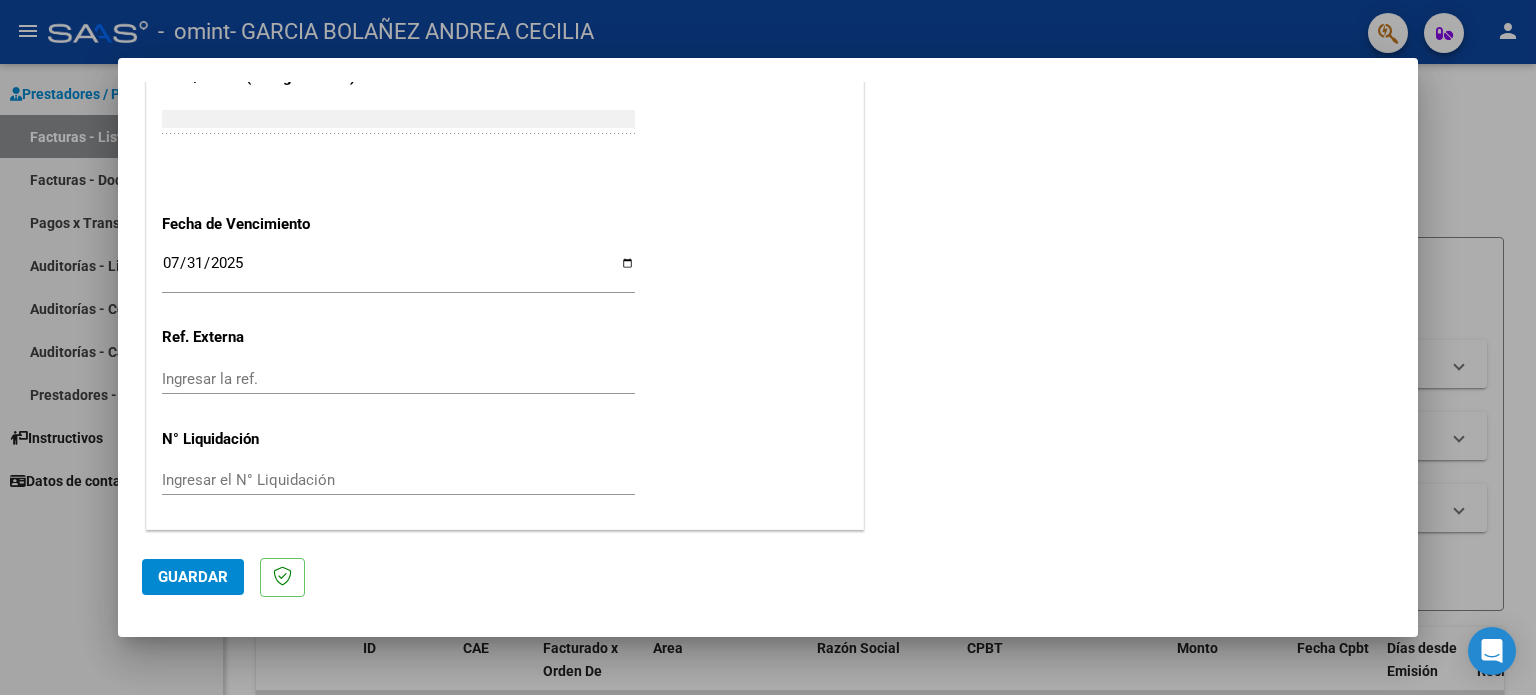 scroll, scrollTop: 1268, scrollLeft: 0, axis: vertical 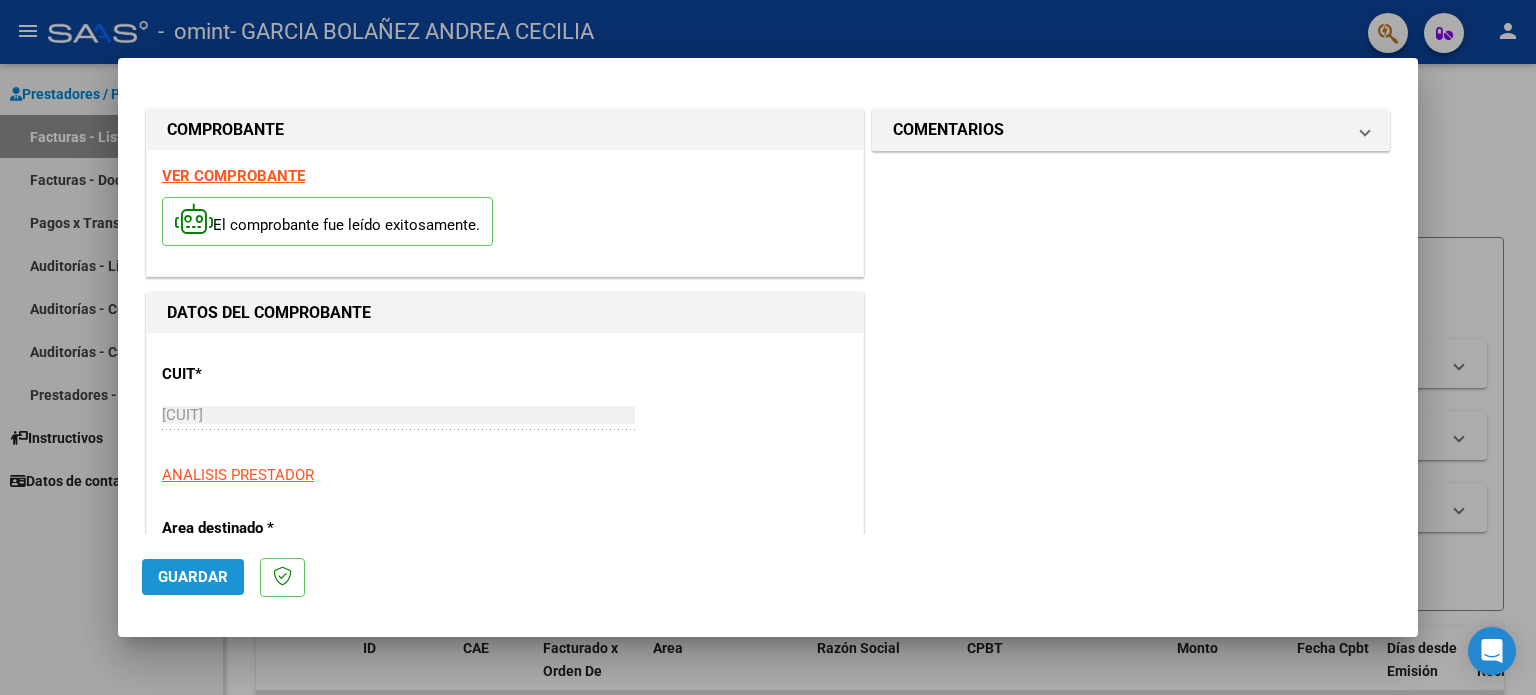 click on "Guardar" 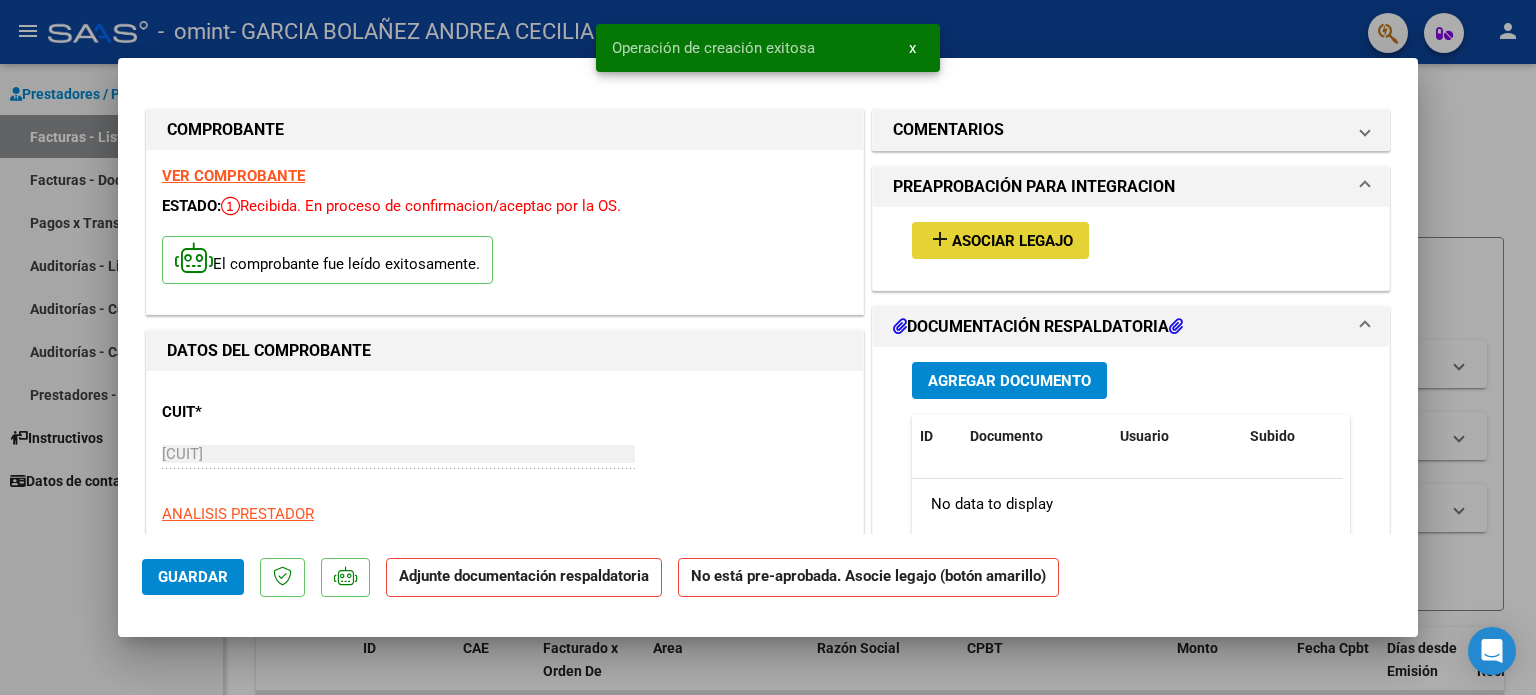 click on "Asociar Legajo" at bounding box center [1012, 241] 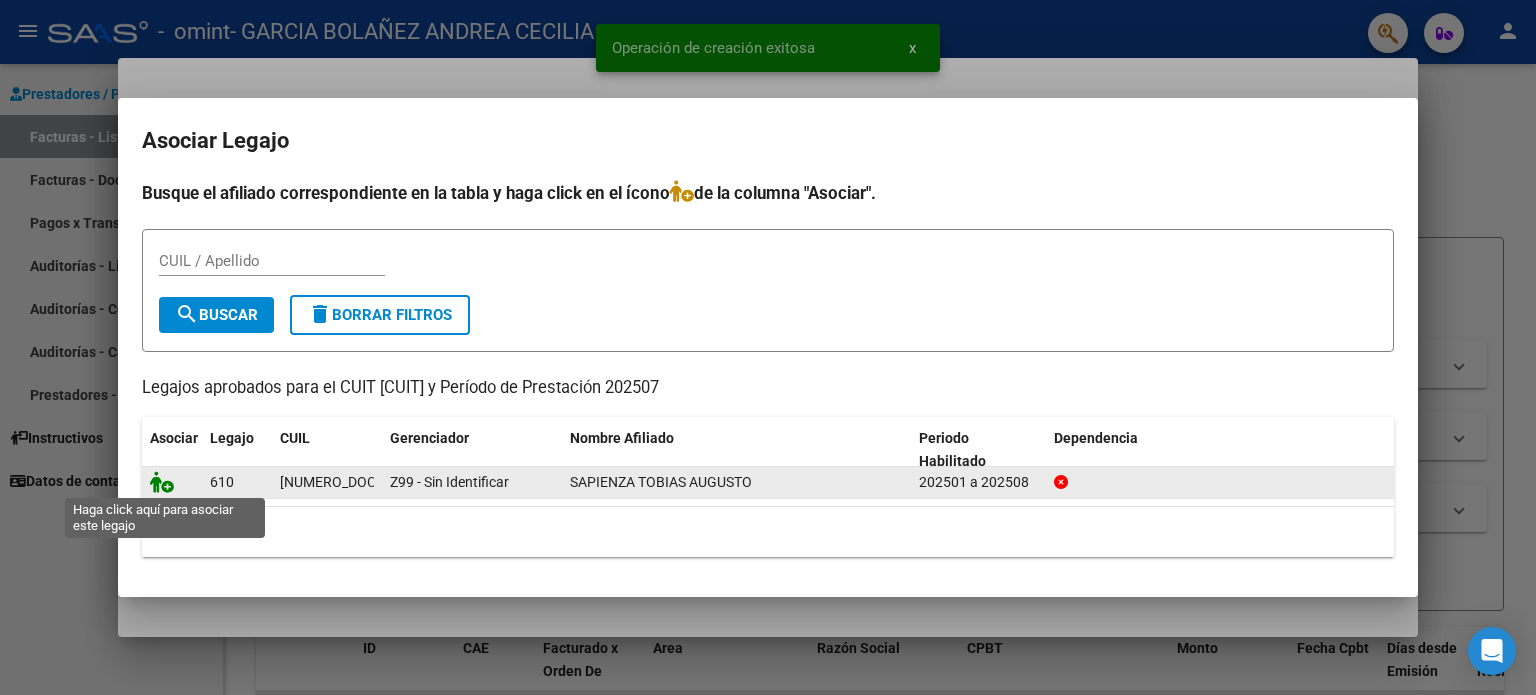 click 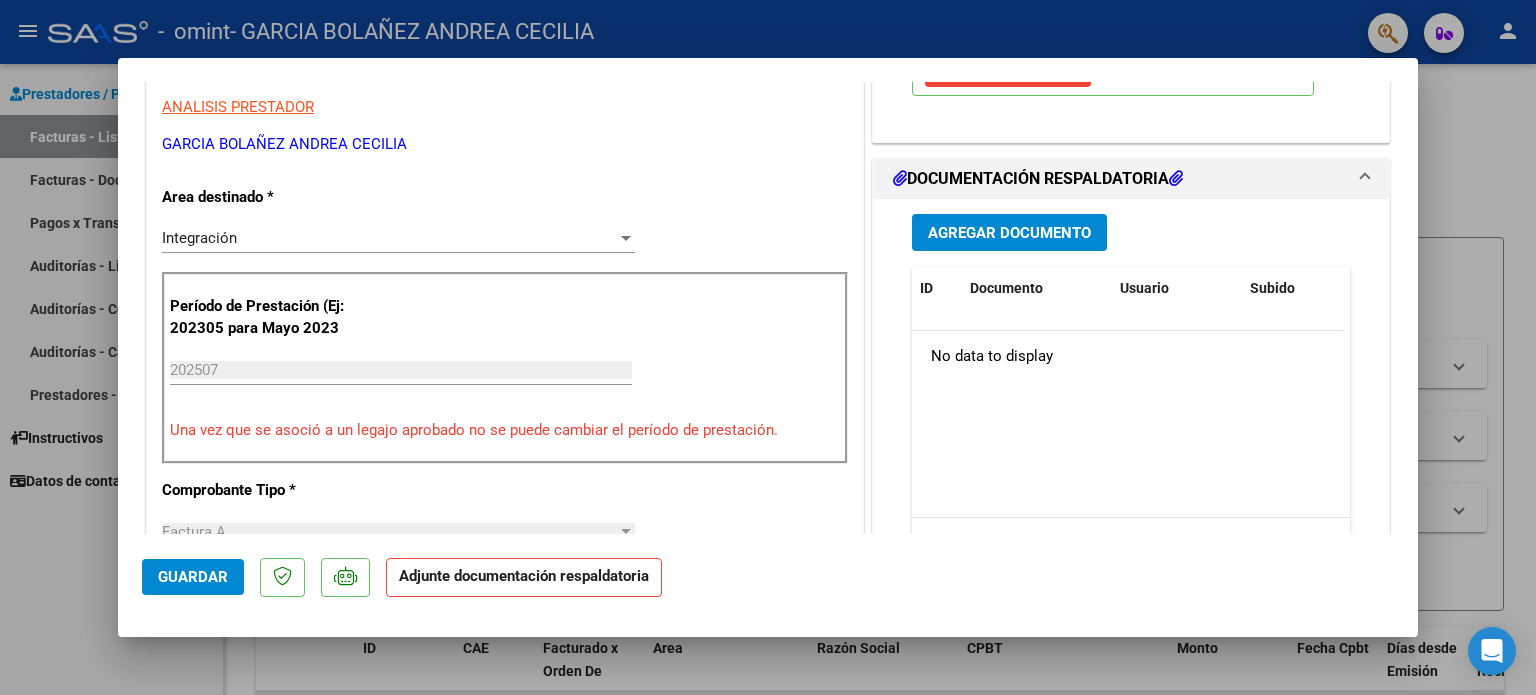 scroll, scrollTop: 362, scrollLeft: 0, axis: vertical 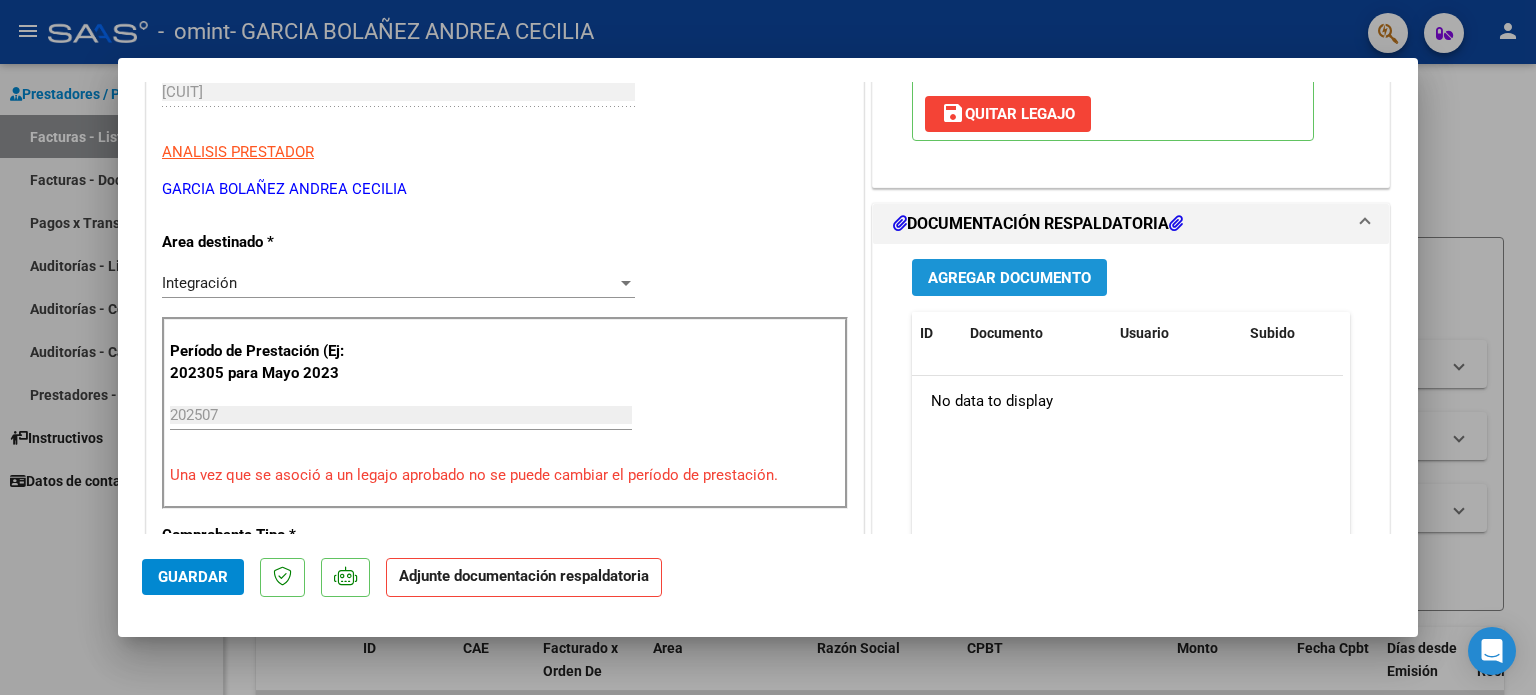 click on "Agregar Documento" at bounding box center (1009, 278) 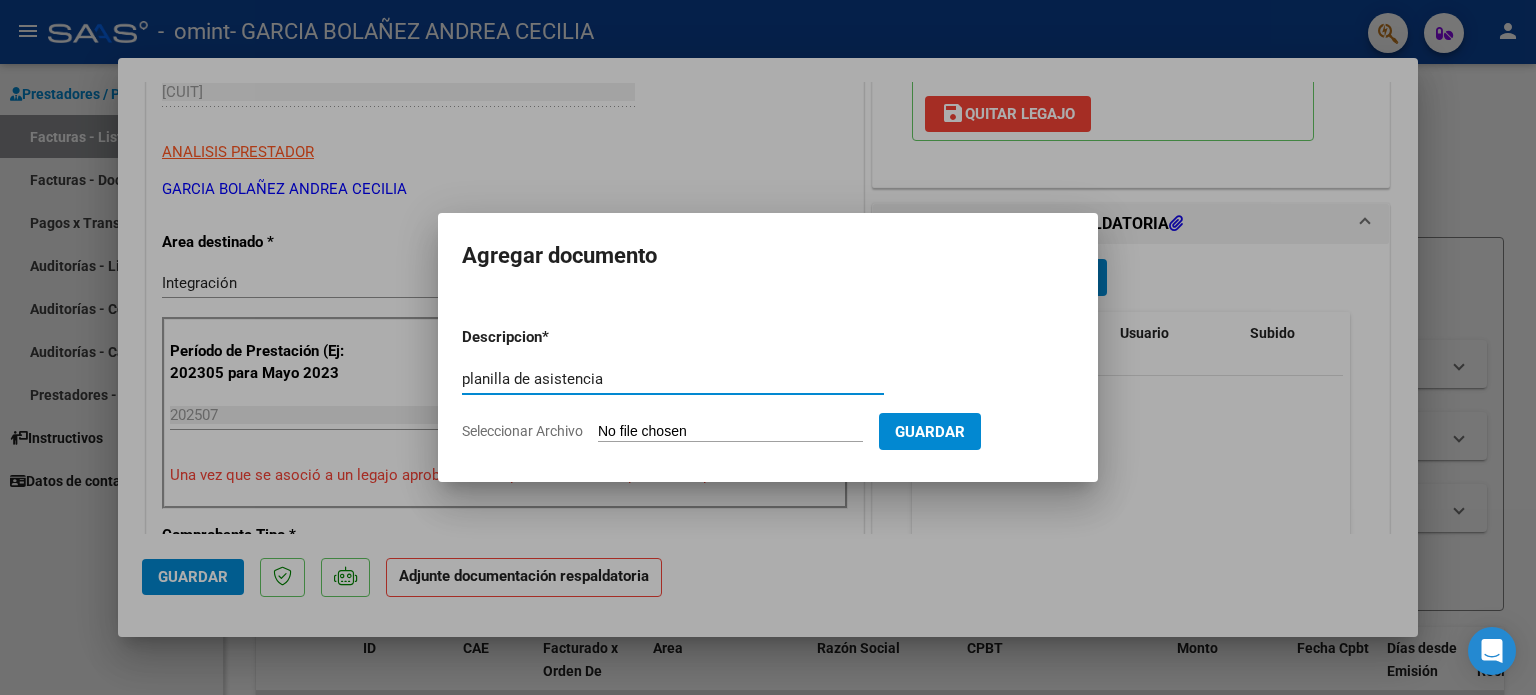 type on "planilla de asistencia" 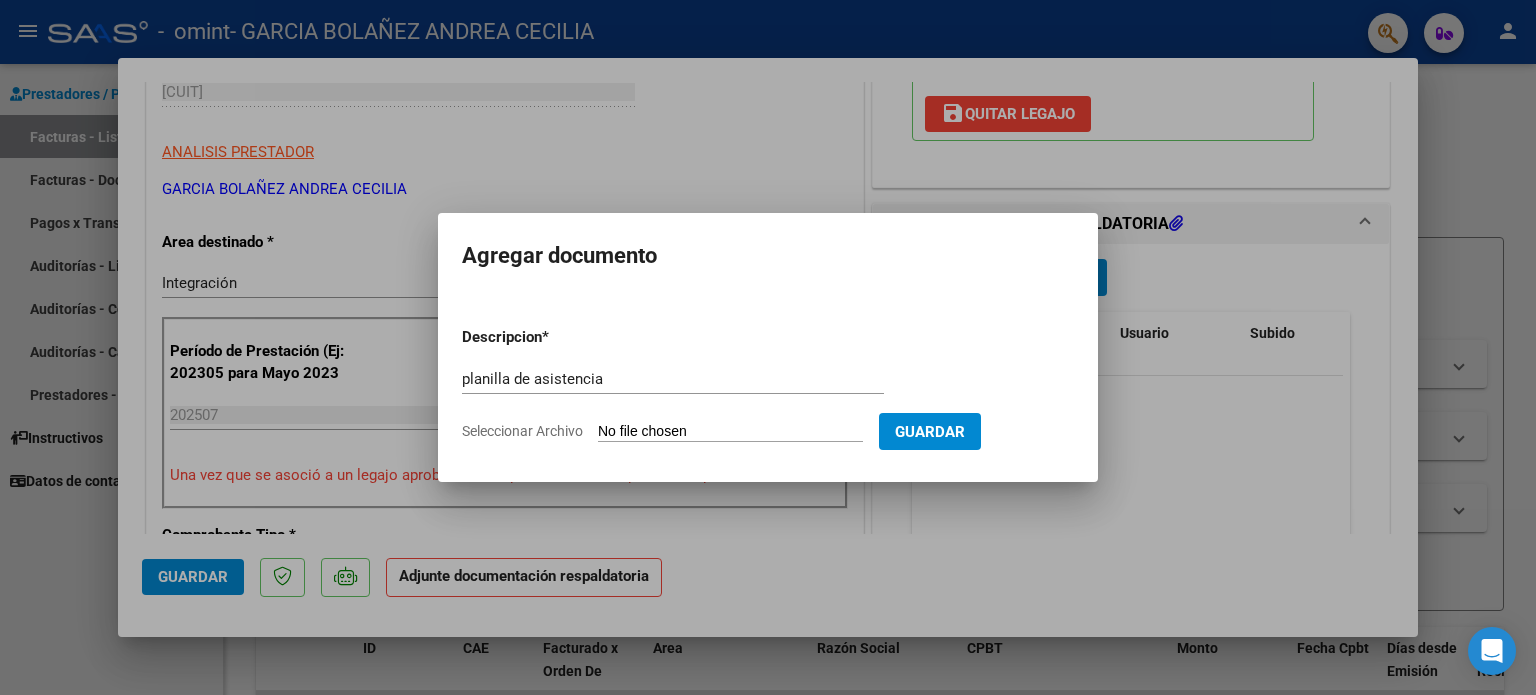 click on "Seleccionar Archivo" at bounding box center (730, 432) 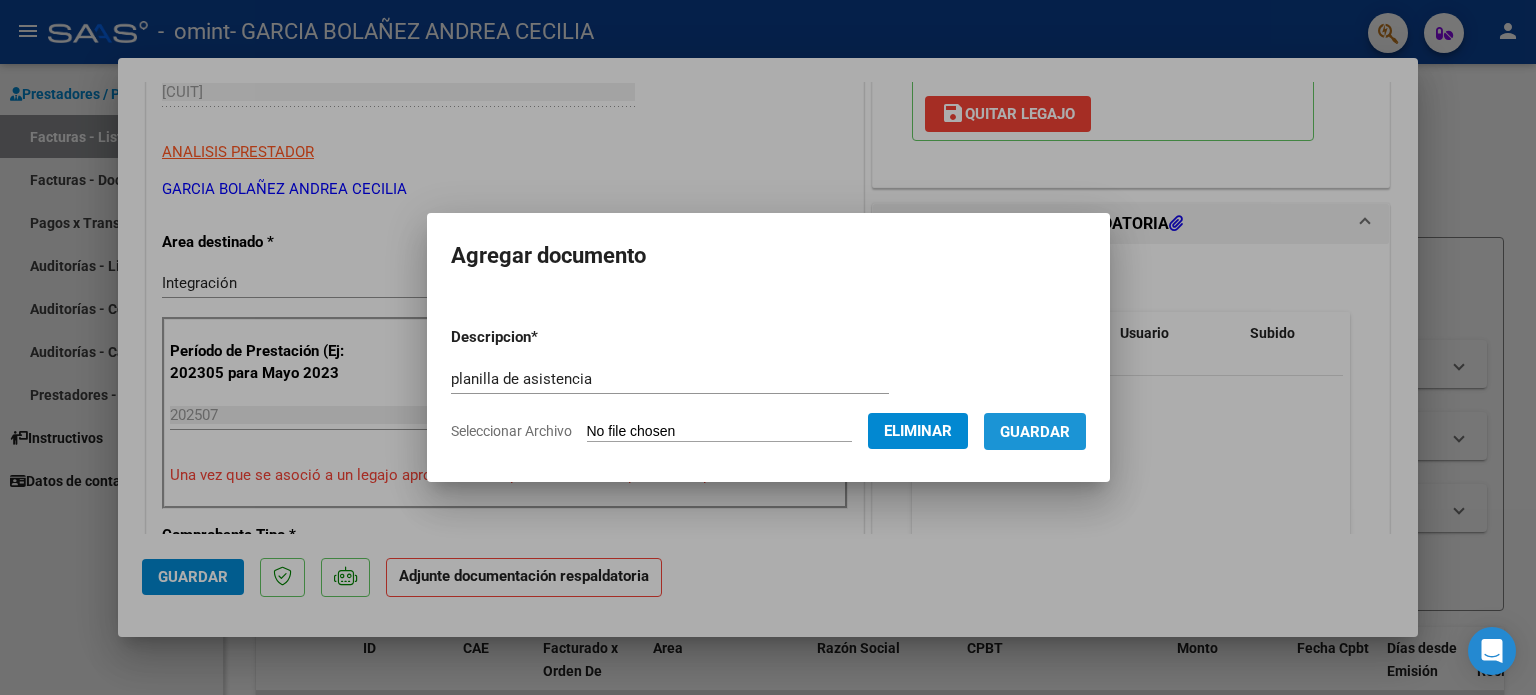 click on "Guardar" at bounding box center (1035, 431) 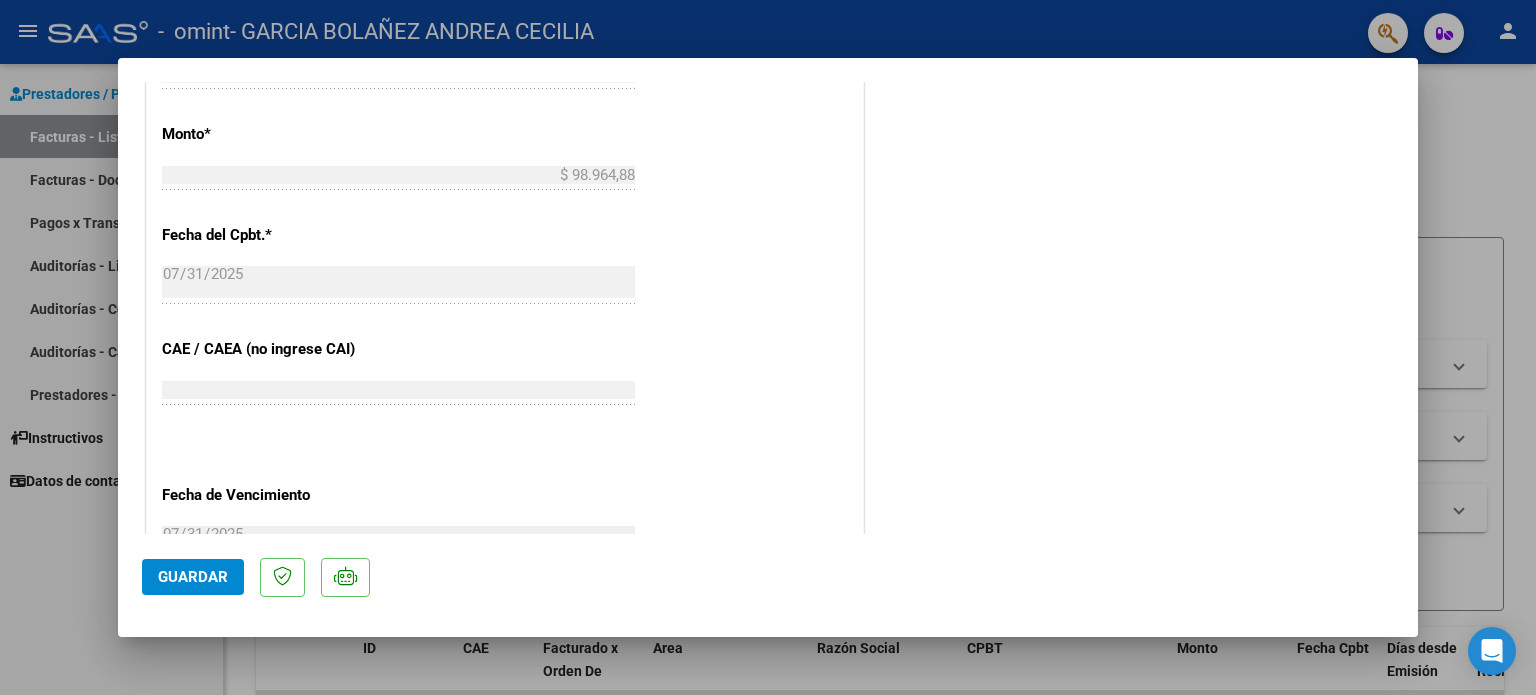 scroll, scrollTop: 1336, scrollLeft: 0, axis: vertical 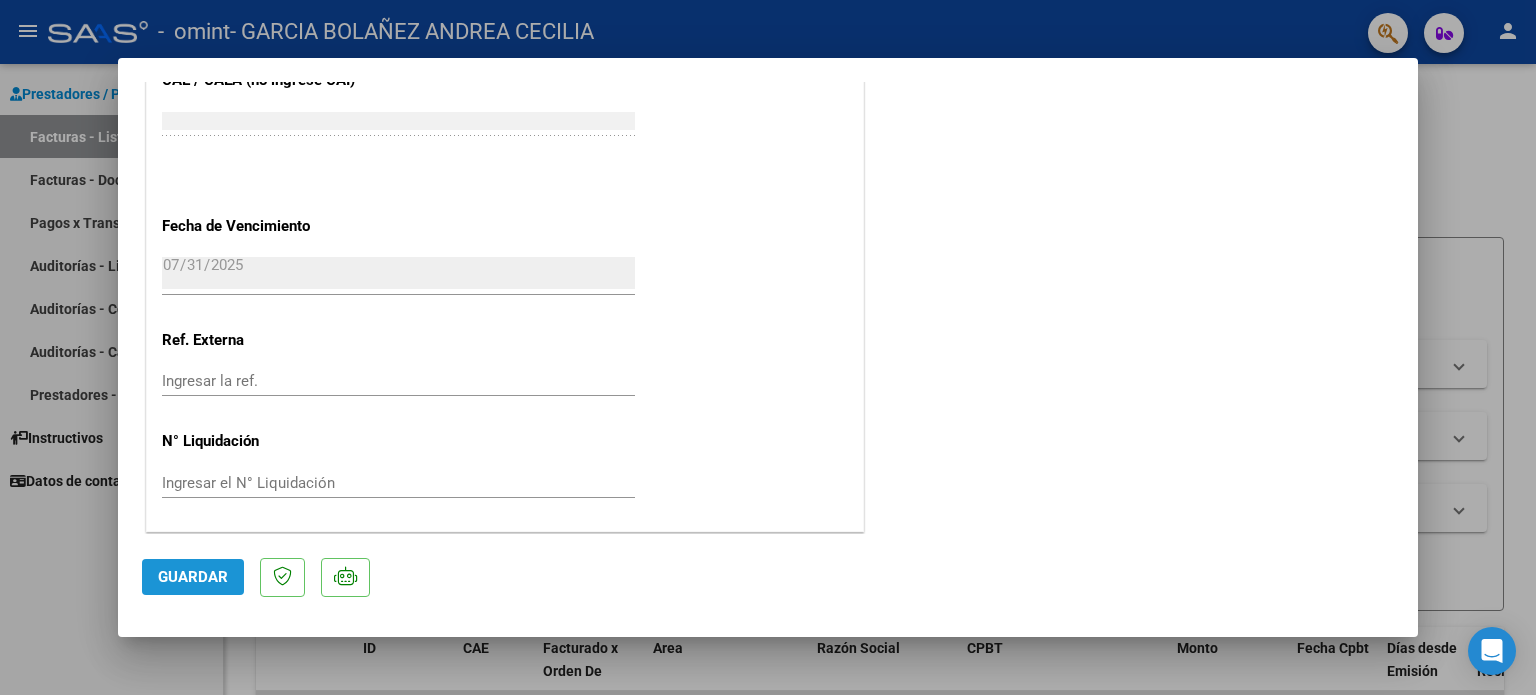 click on "Guardar" 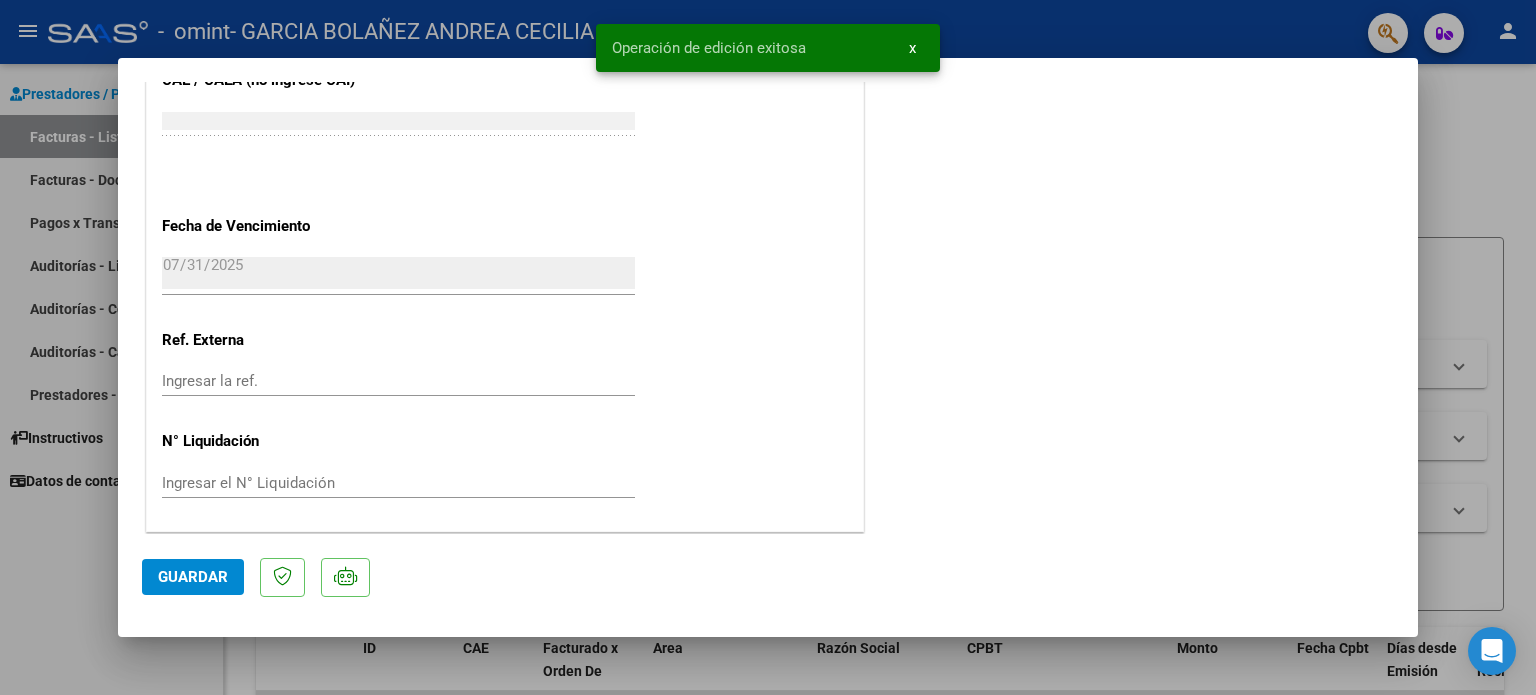click on "Guardar" 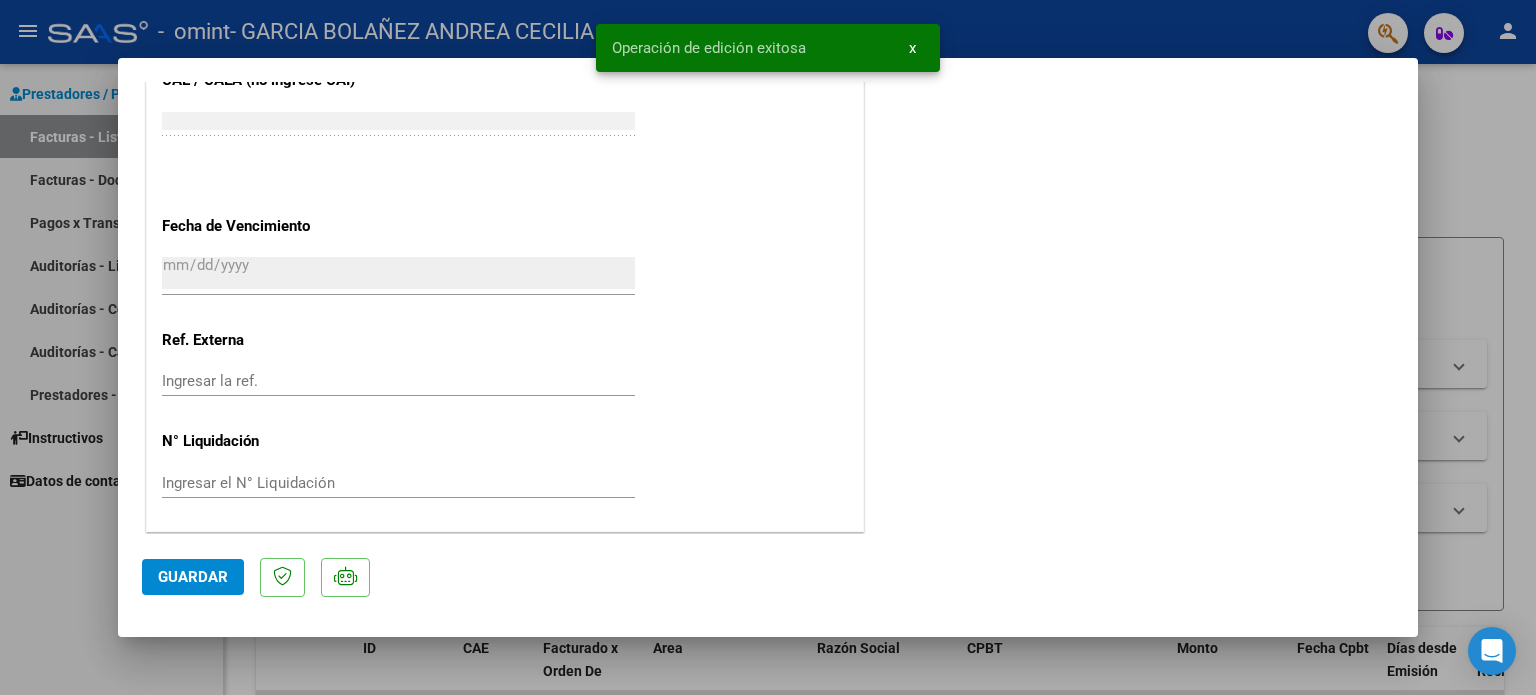scroll, scrollTop: 1487, scrollLeft: 0, axis: vertical 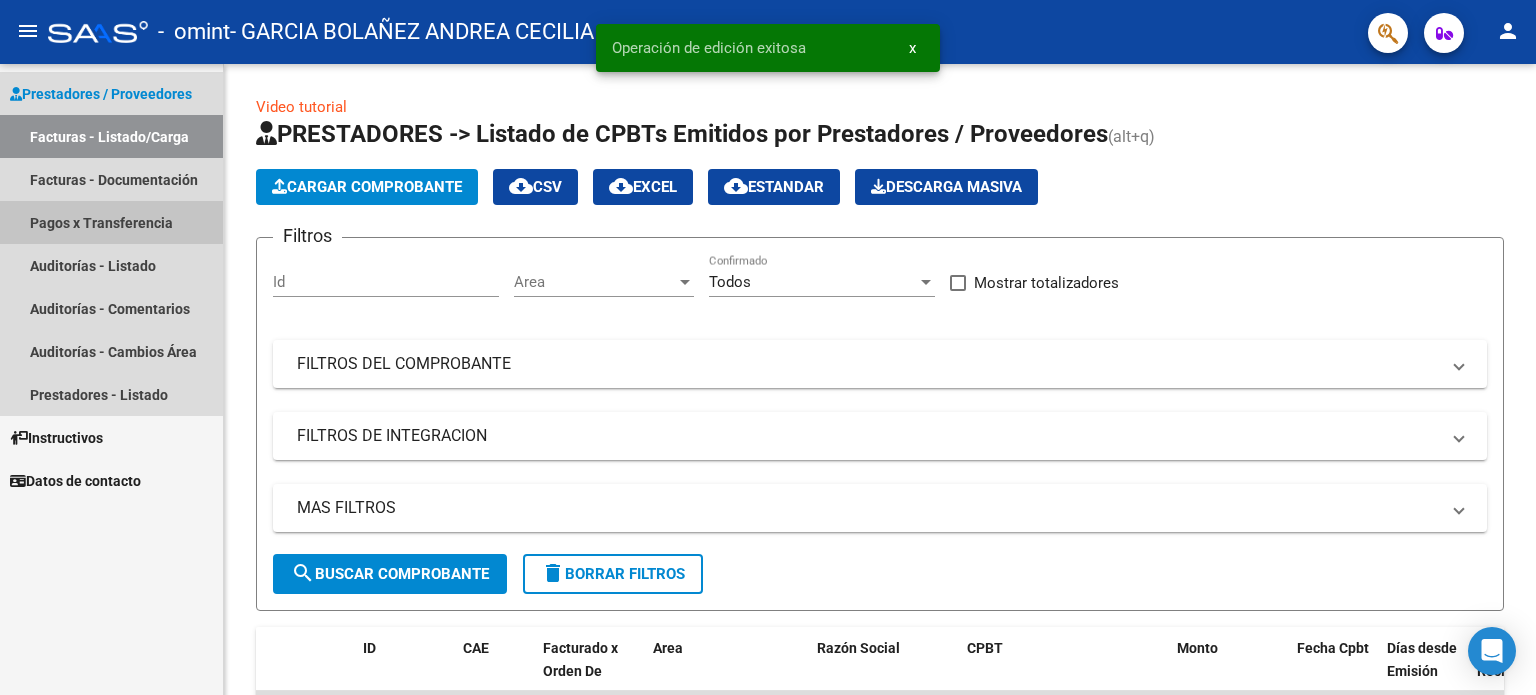 click on "Pagos x Transferencia" at bounding box center [111, 222] 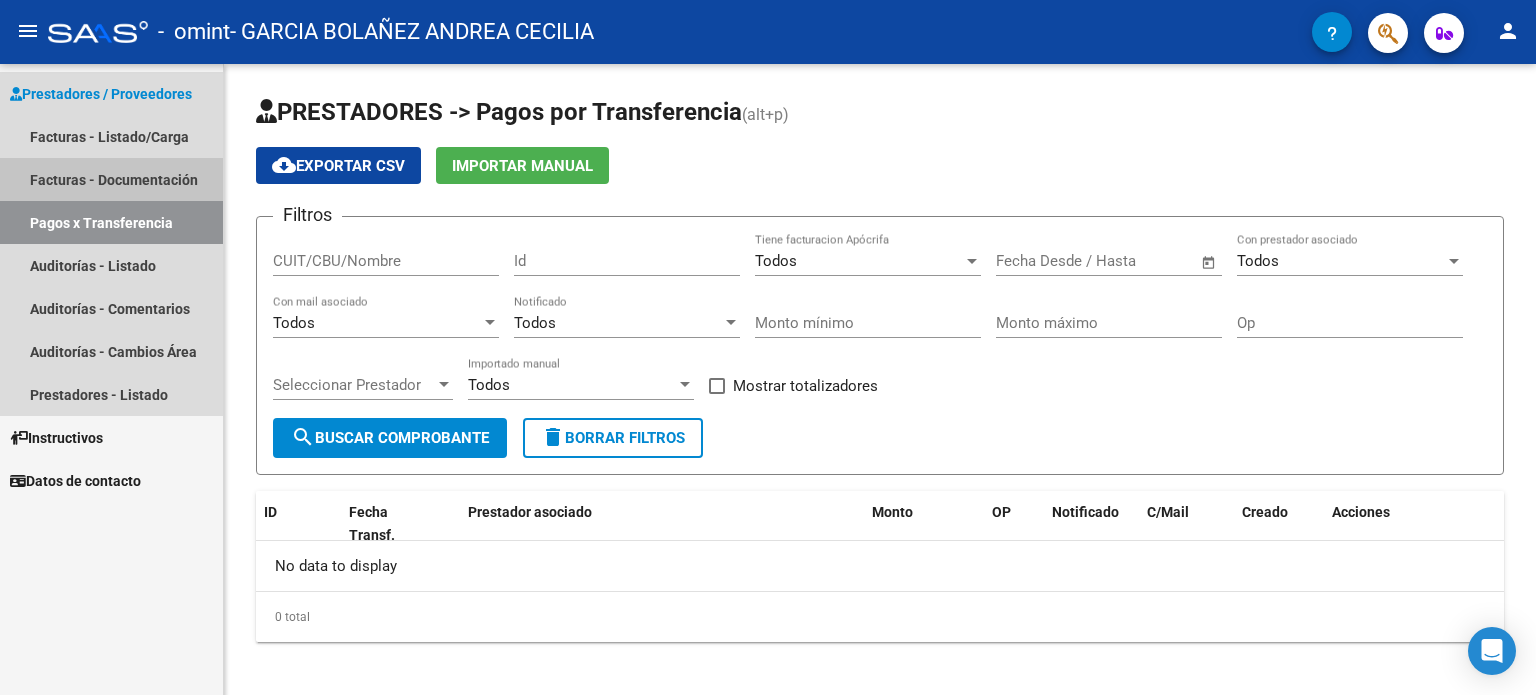 click on "Facturas - Documentación" at bounding box center [111, 179] 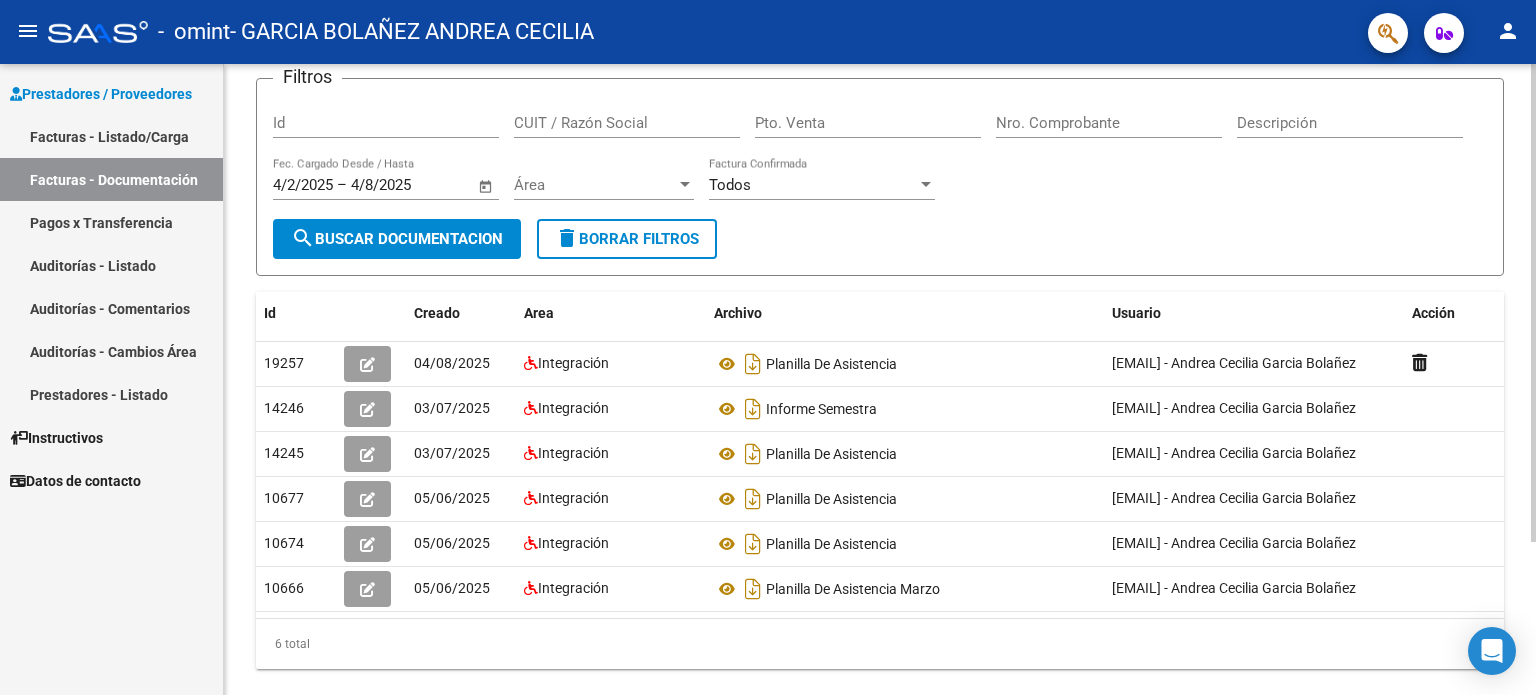 scroll, scrollTop: 201, scrollLeft: 0, axis: vertical 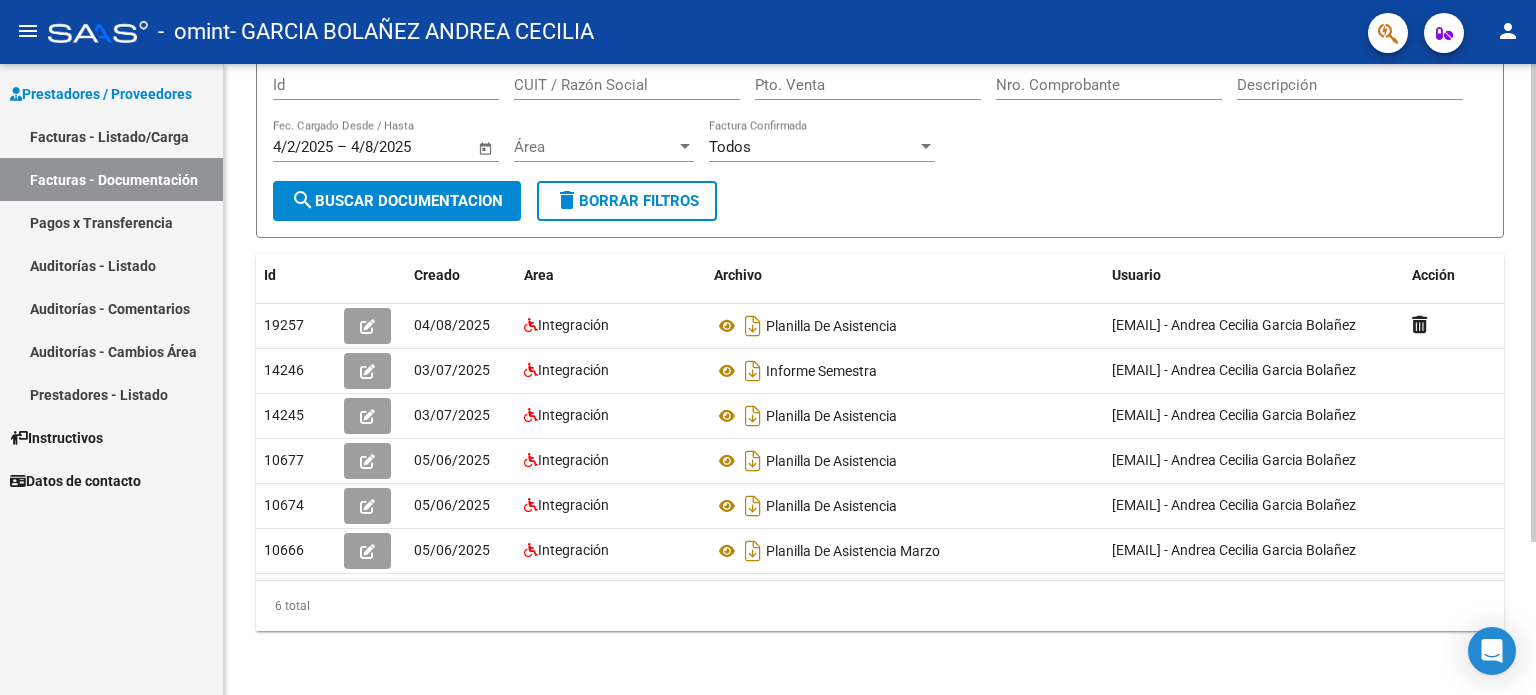 click 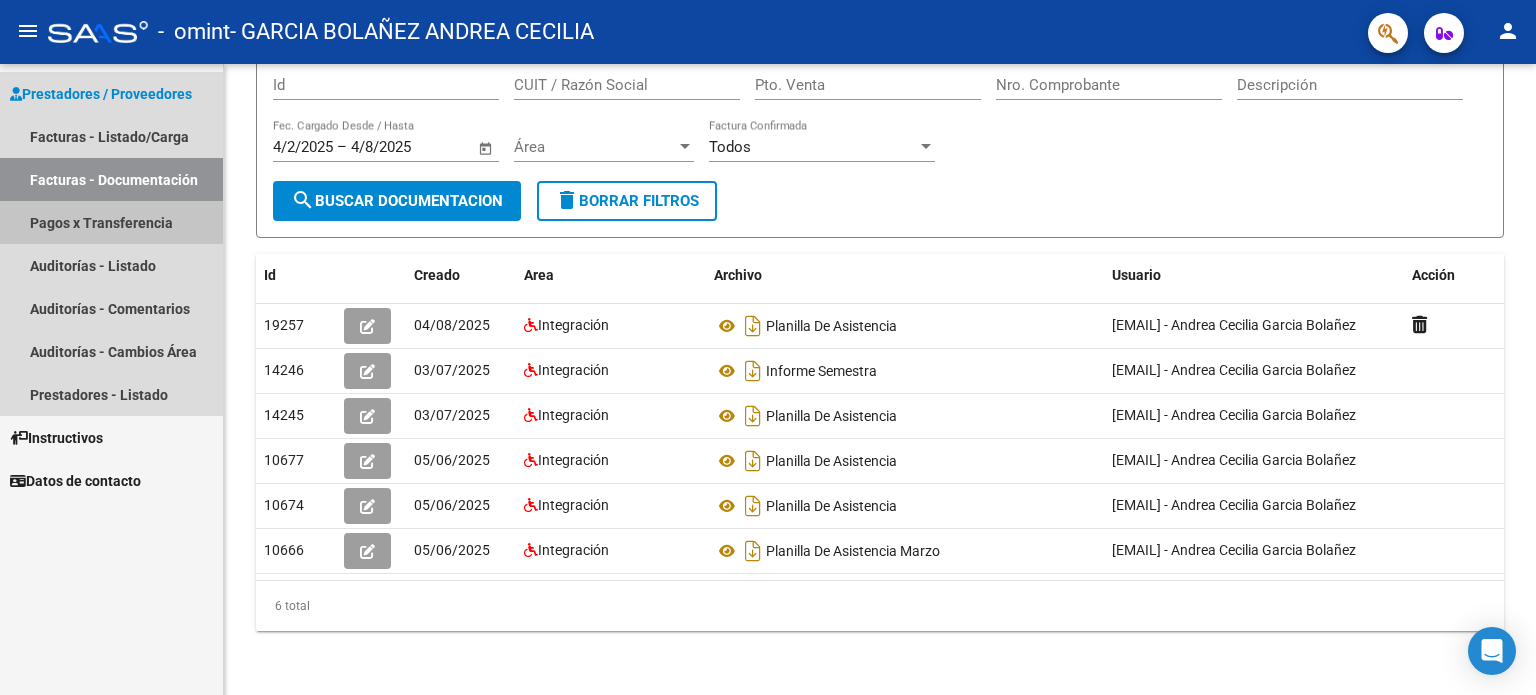 click on "Pagos x Transferencia" at bounding box center (111, 222) 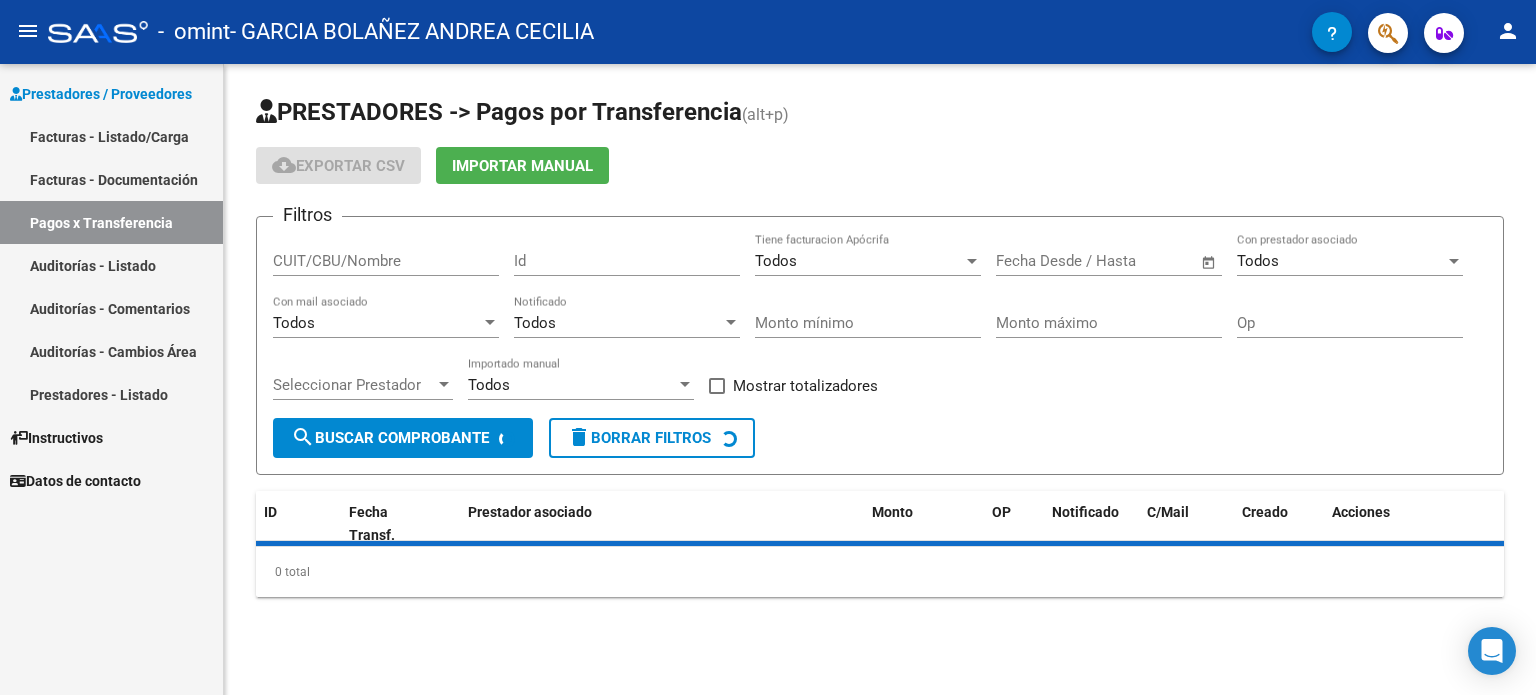 scroll, scrollTop: 0, scrollLeft: 0, axis: both 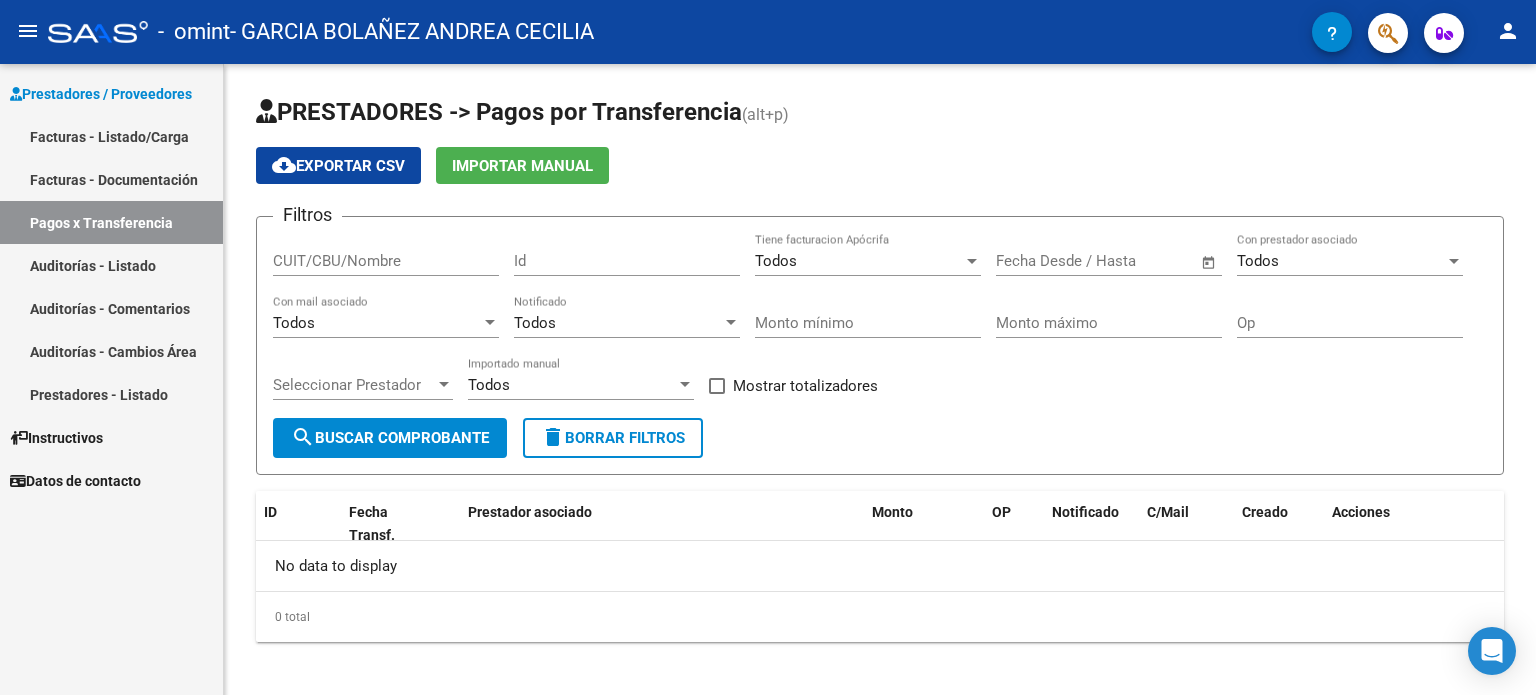 click on "Pagos x Transferencia" at bounding box center [111, 222] 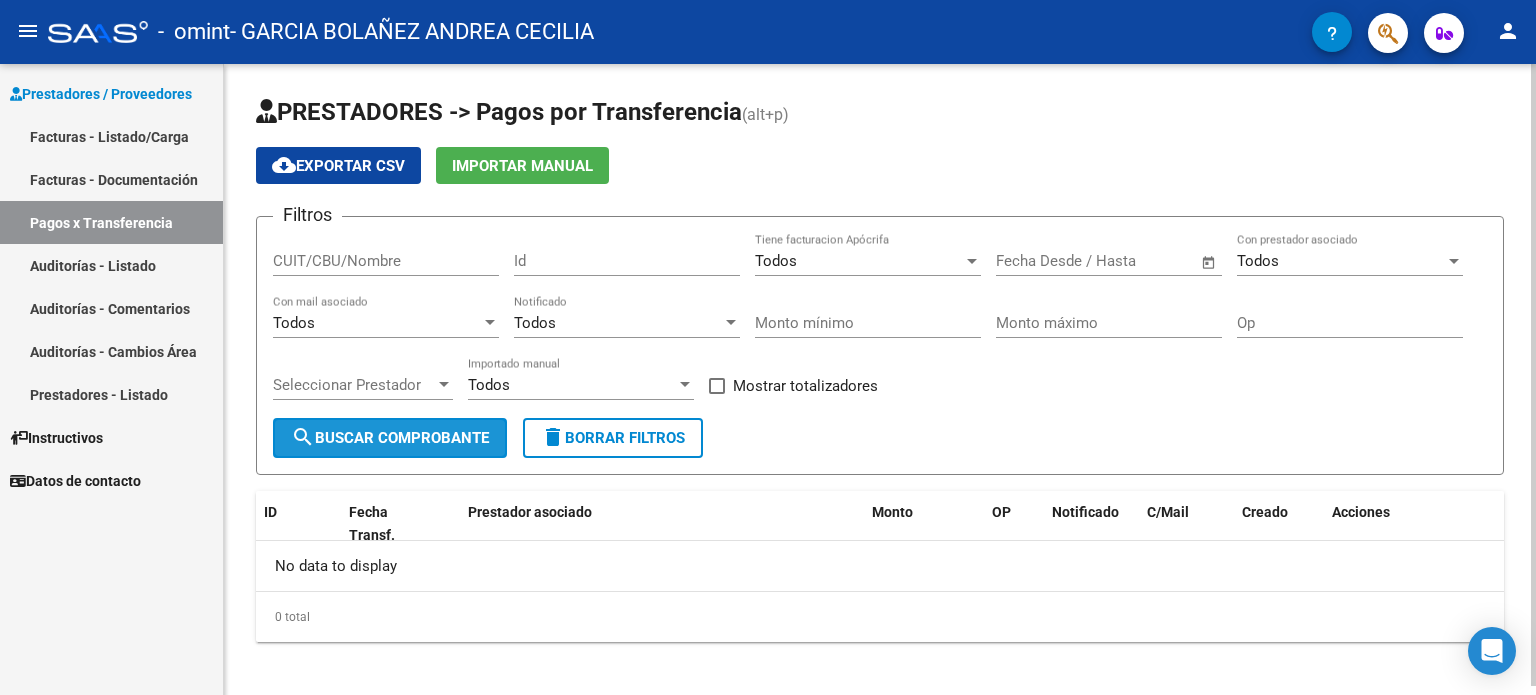 click on "search  Buscar Comprobante" 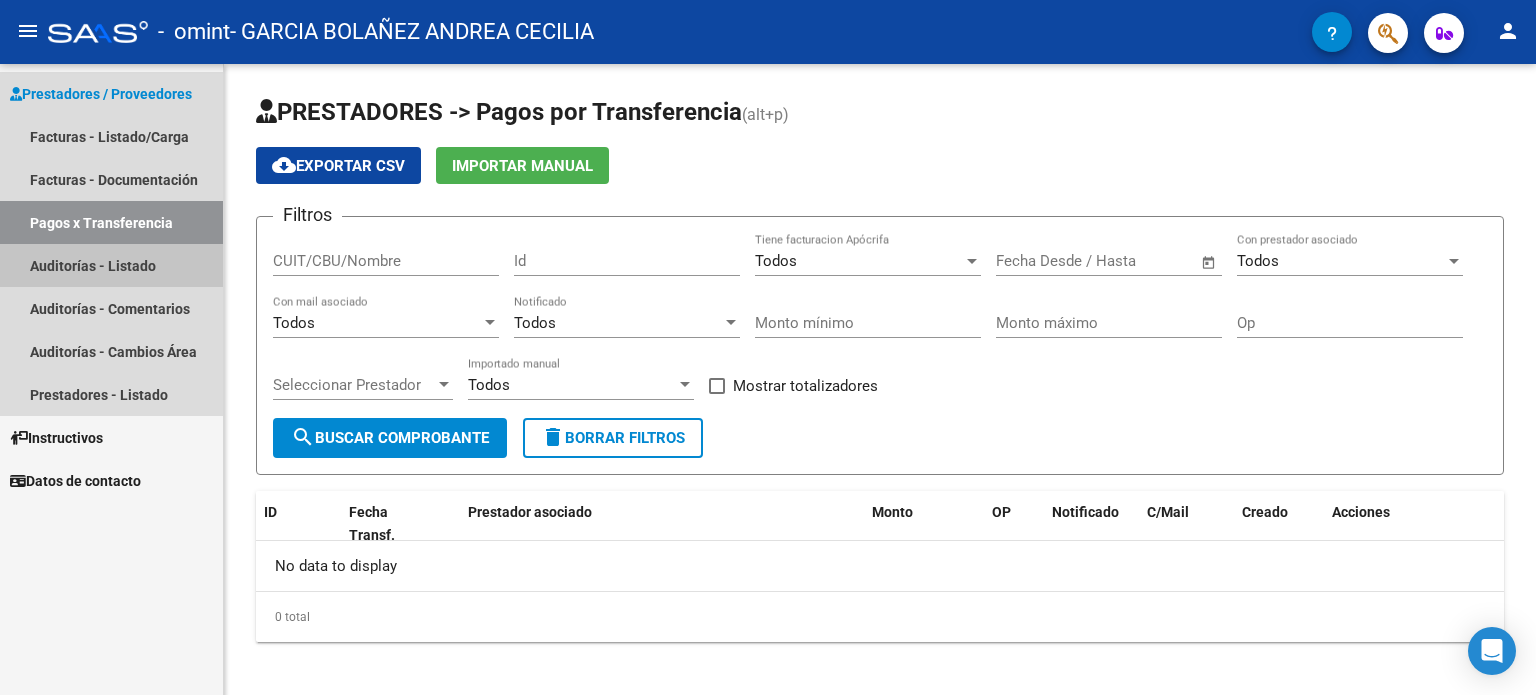 click on "Auditorías - Listado" at bounding box center [111, 265] 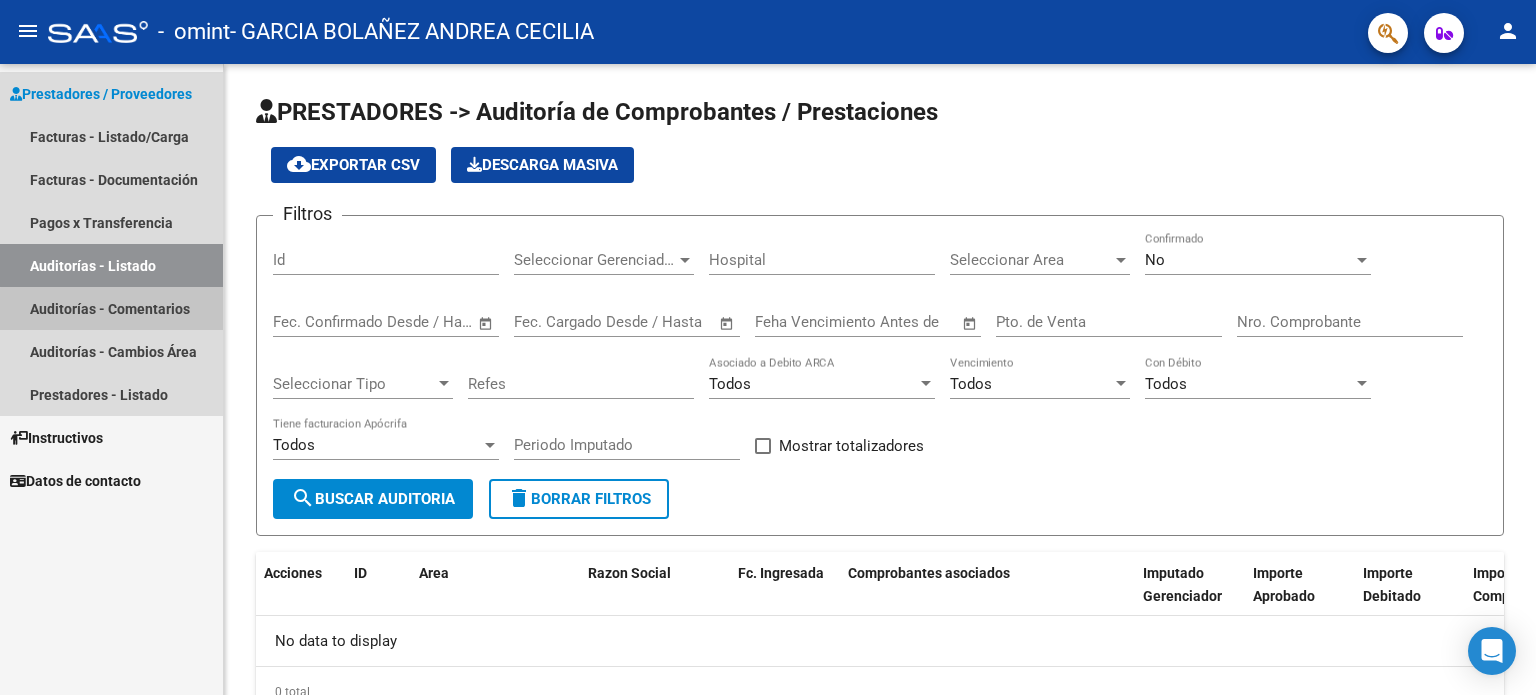 click on "Auditorías - Comentarios" at bounding box center [111, 308] 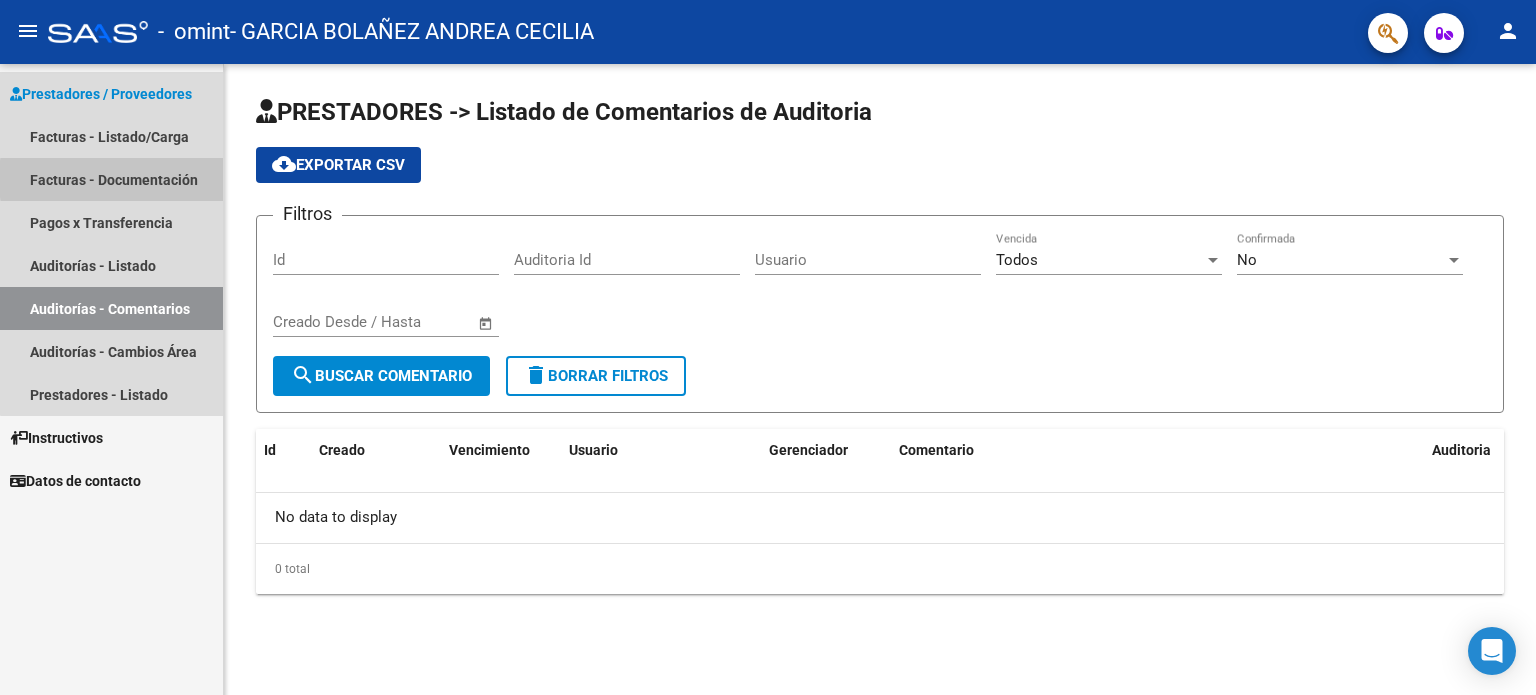 click on "Facturas - Documentación" at bounding box center (111, 179) 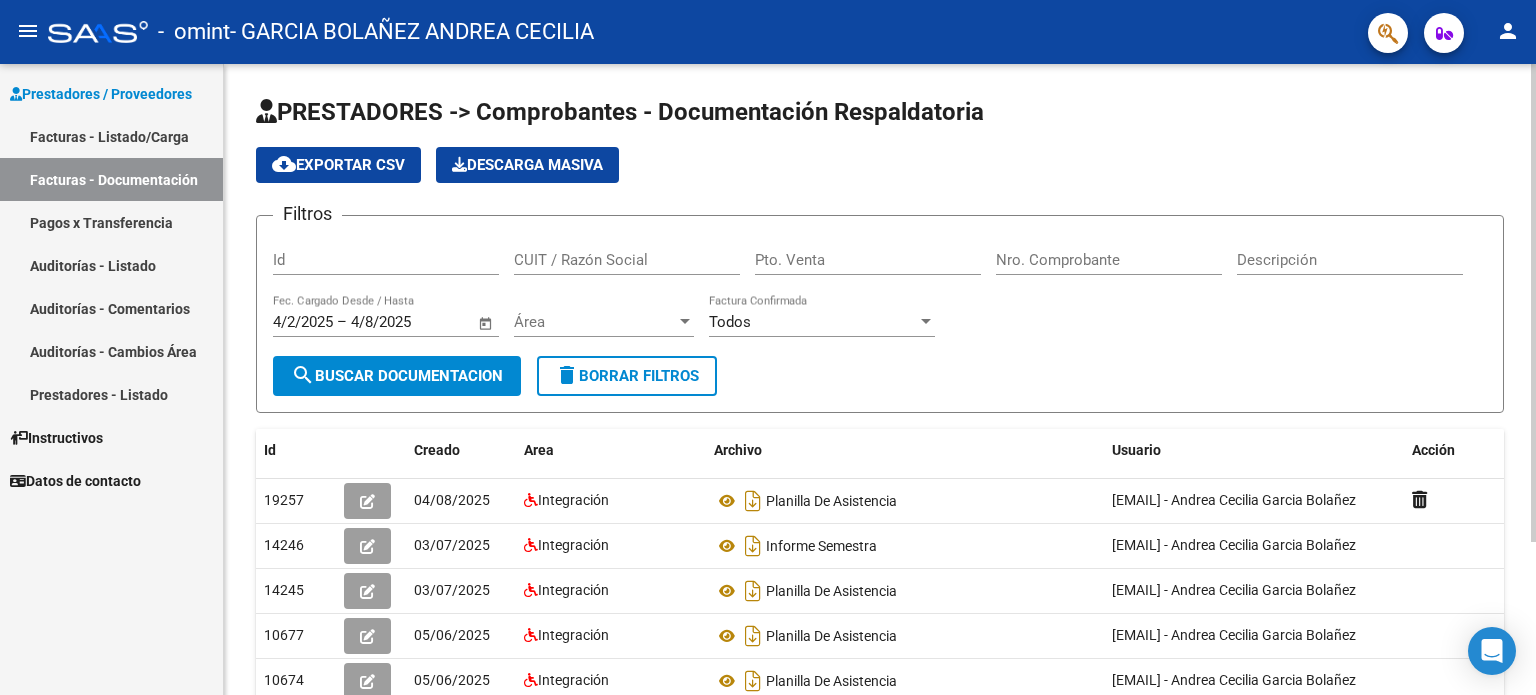 scroll, scrollTop: 201, scrollLeft: 0, axis: vertical 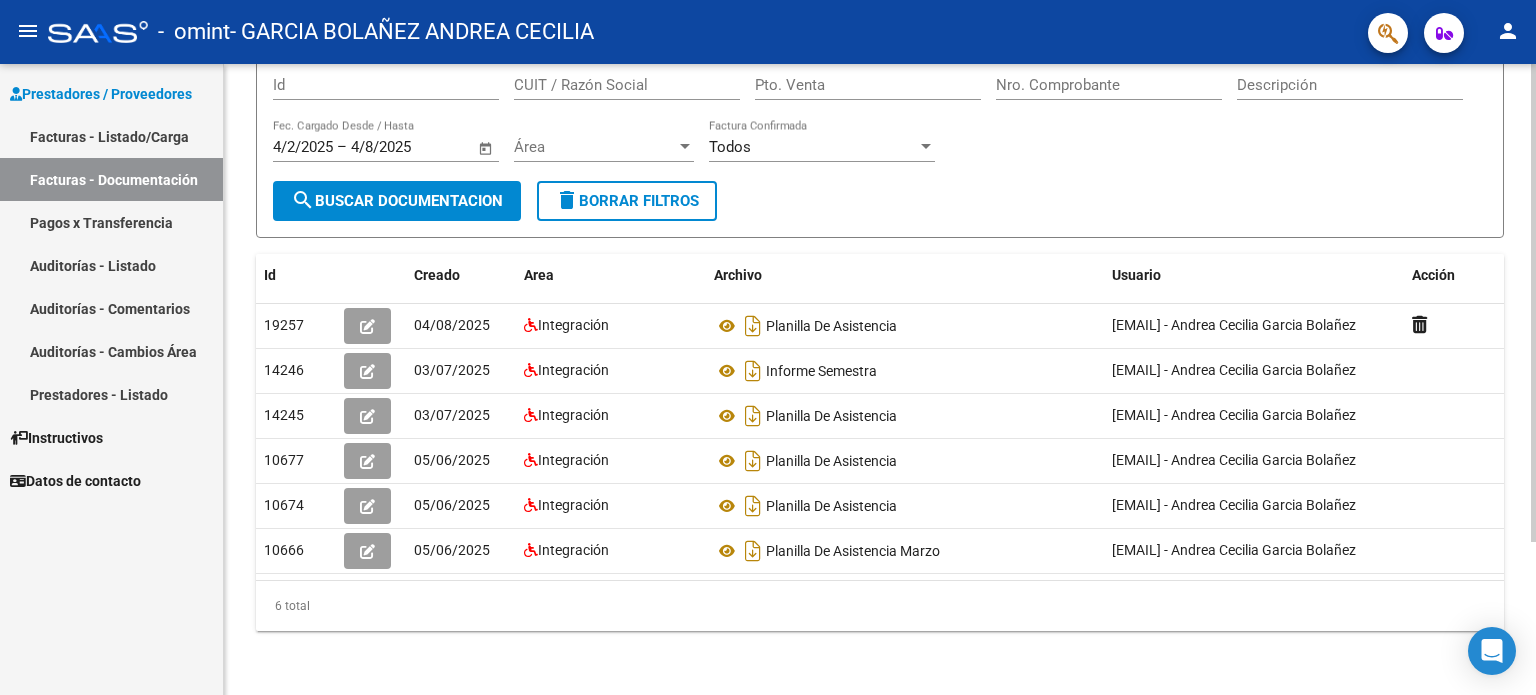 click 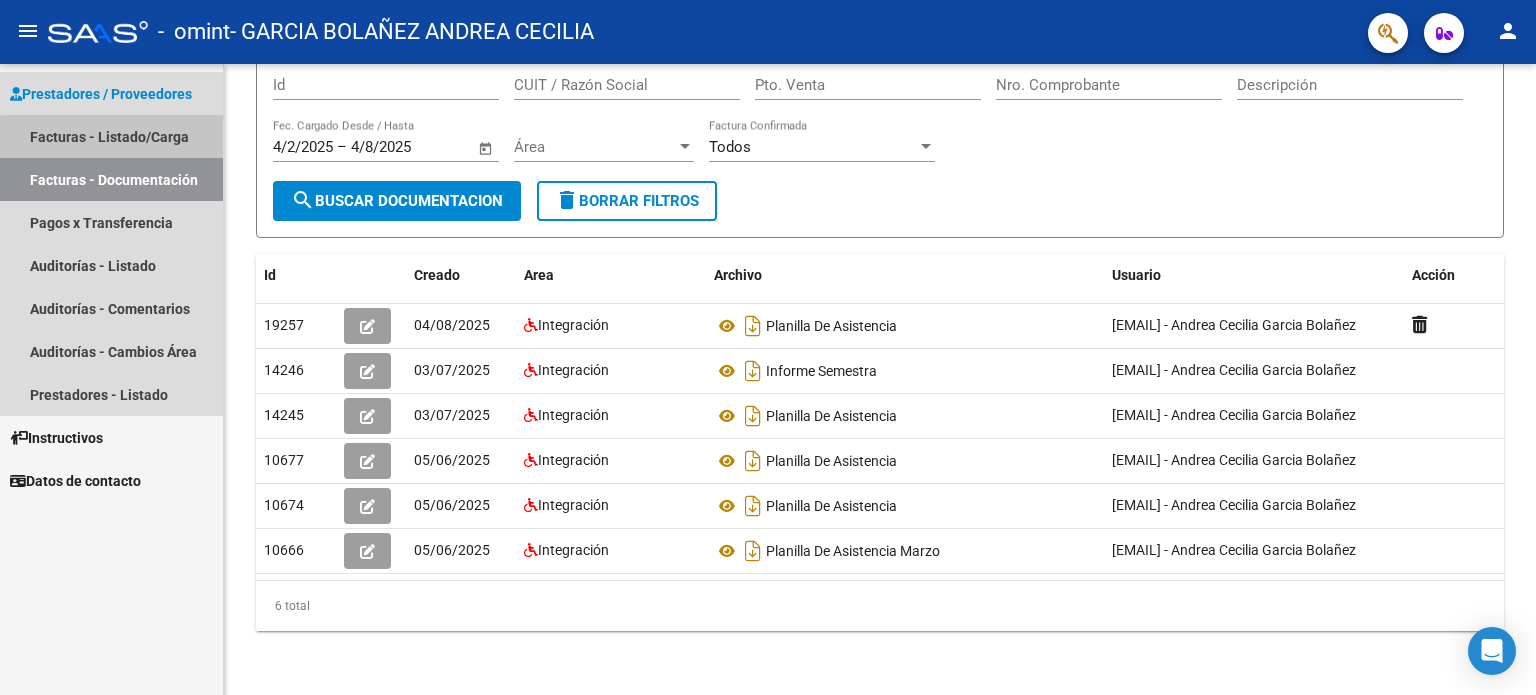click on "Facturas - Listado/Carga" at bounding box center [111, 136] 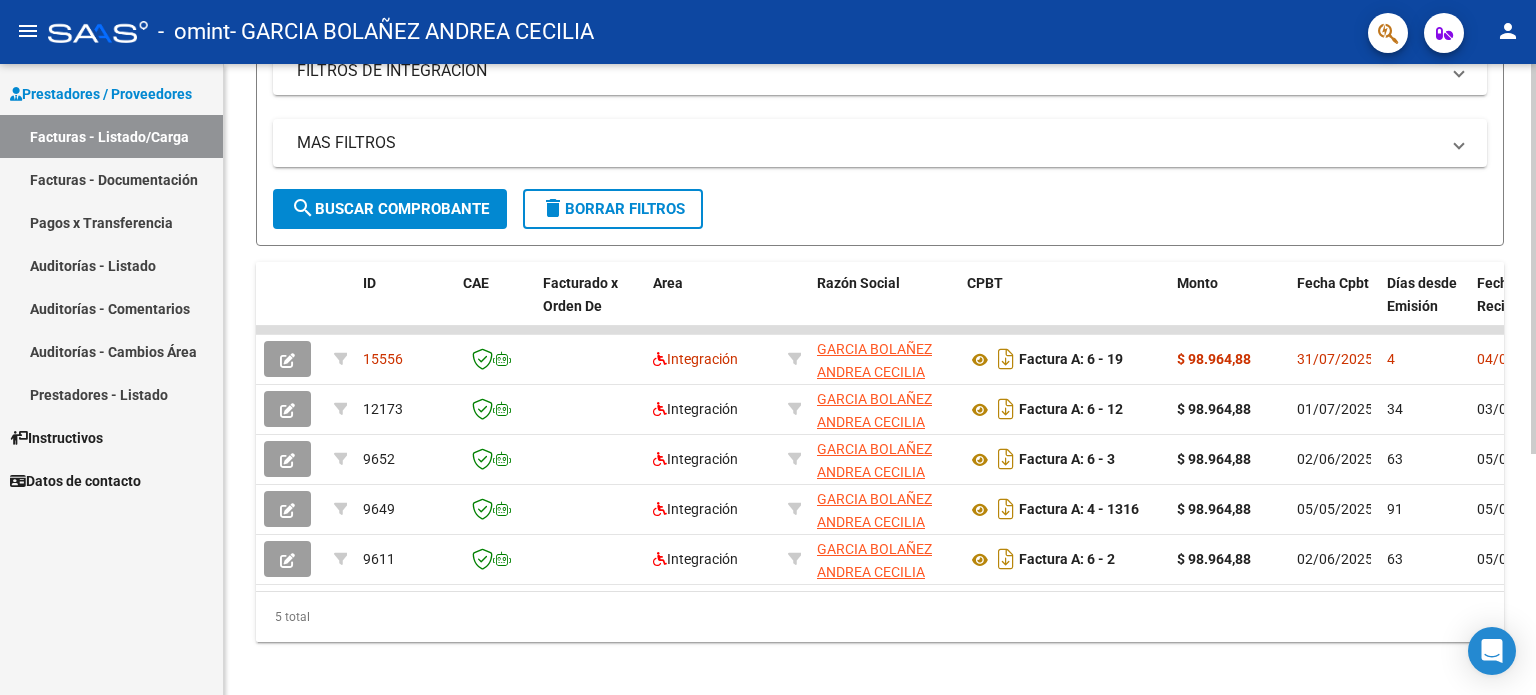 scroll, scrollTop: 388, scrollLeft: 0, axis: vertical 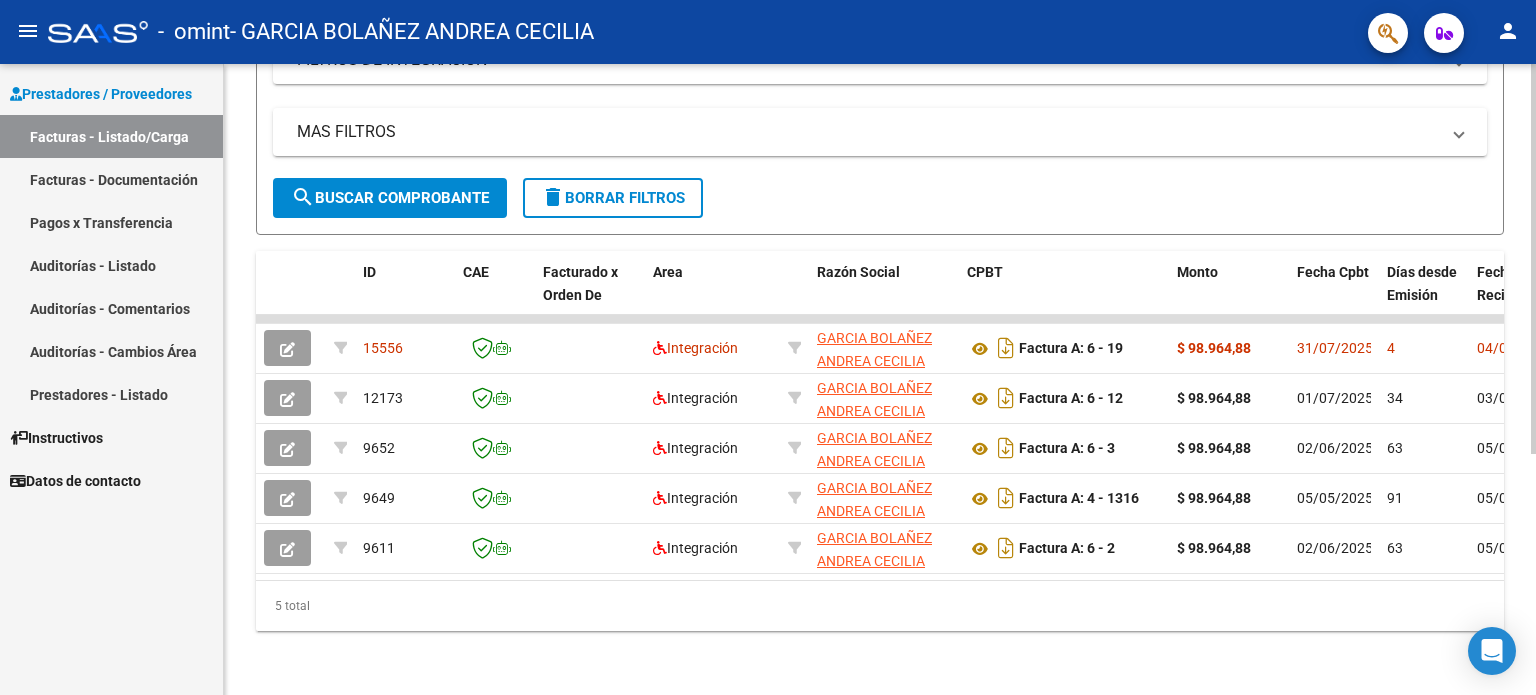 click 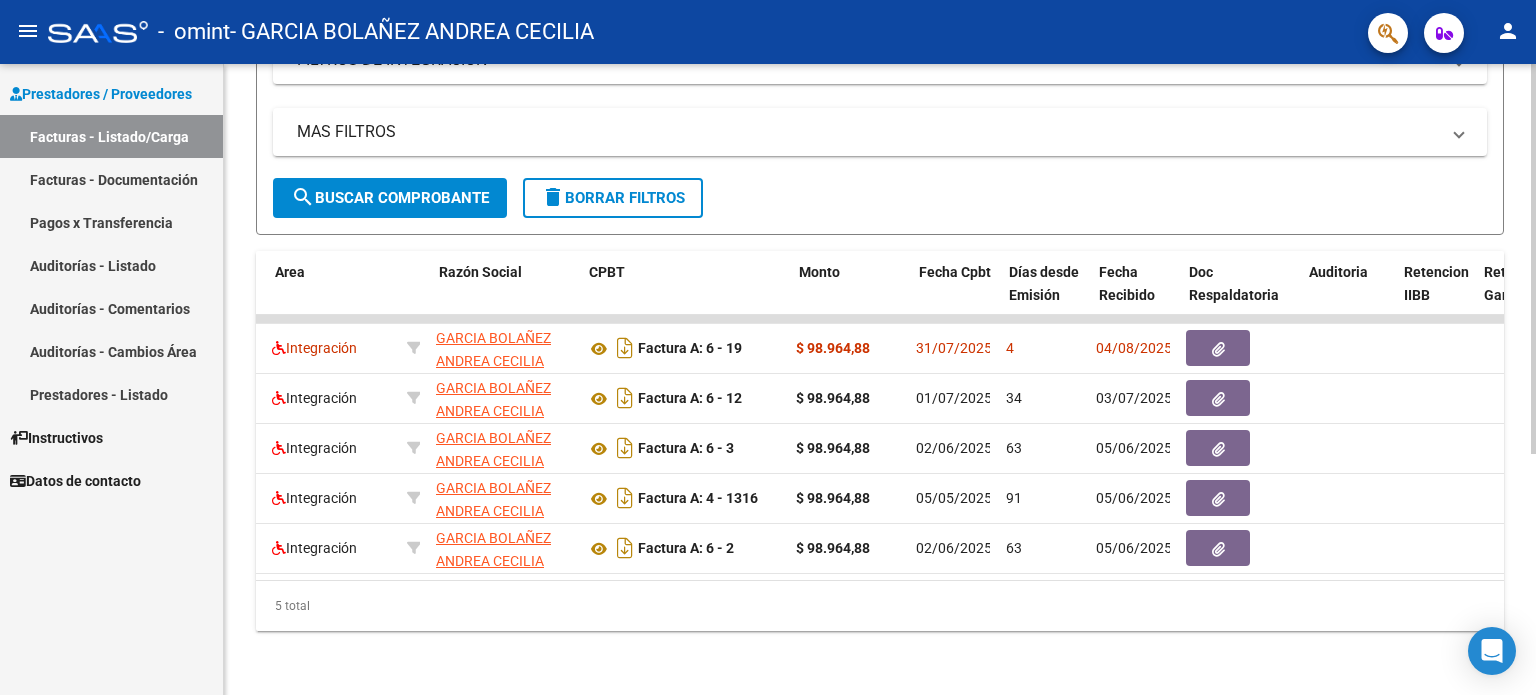 scroll, scrollTop: 0, scrollLeft: 0, axis: both 